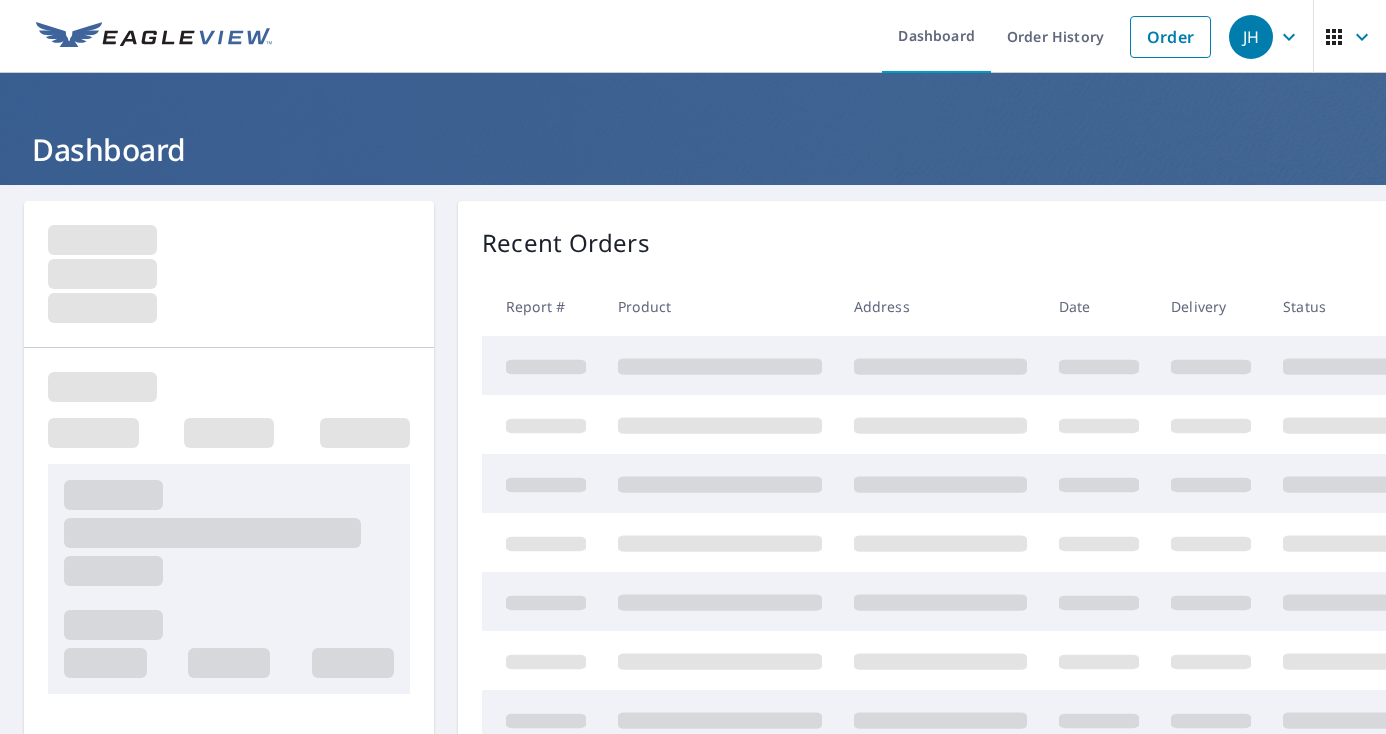 scroll, scrollTop: 0, scrollLeft: 0, axis: both 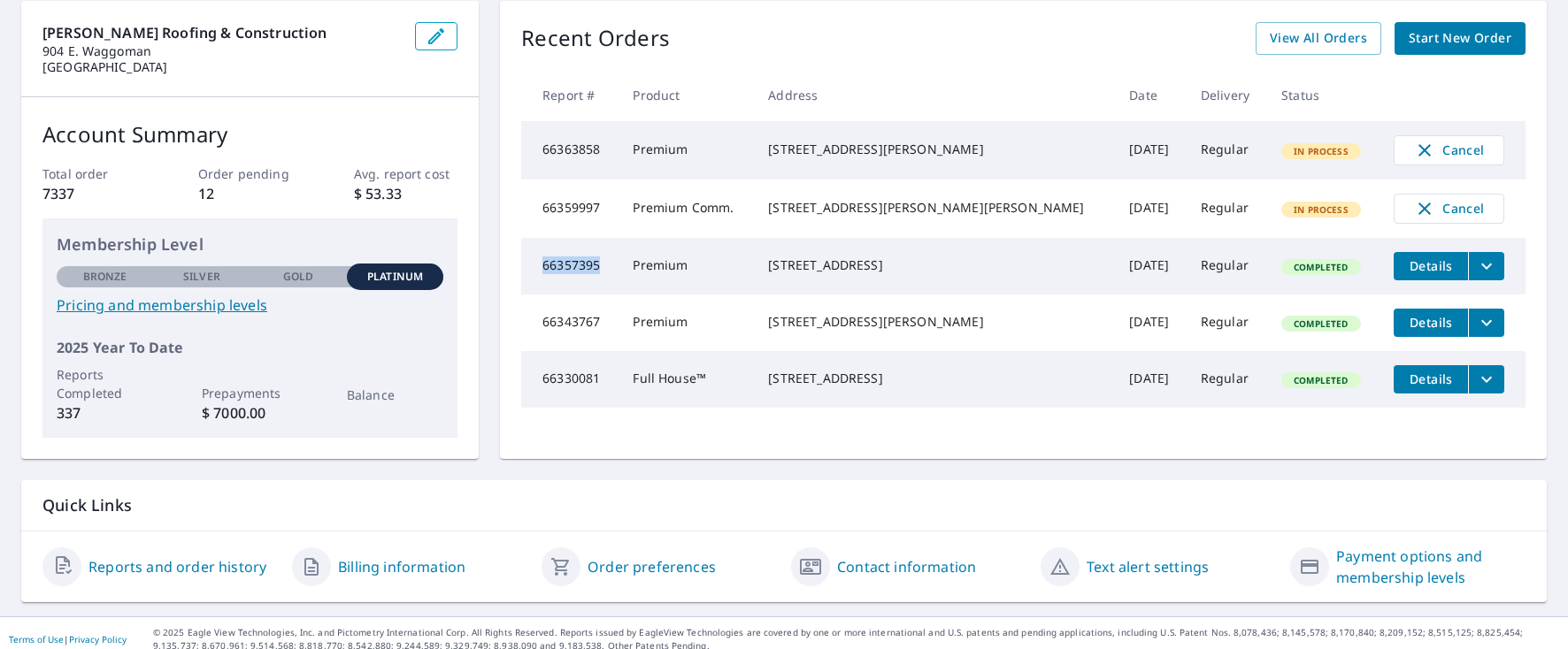 drag, startPoint x: 627, startPoint y: 337, endPoint x: 542, endPoint y: 328, distance: 85.4751 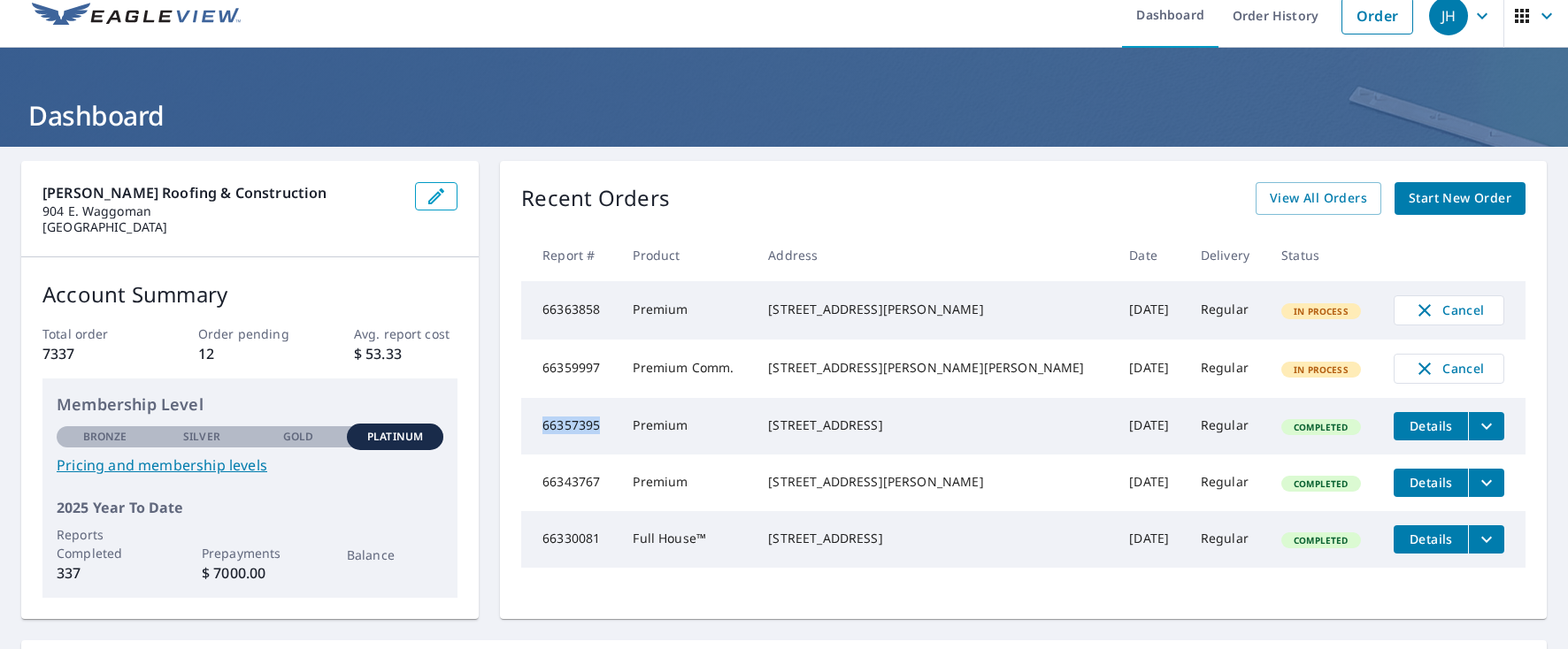 scroll, scrollTop: 0, scrollLeft: 0, axis: both 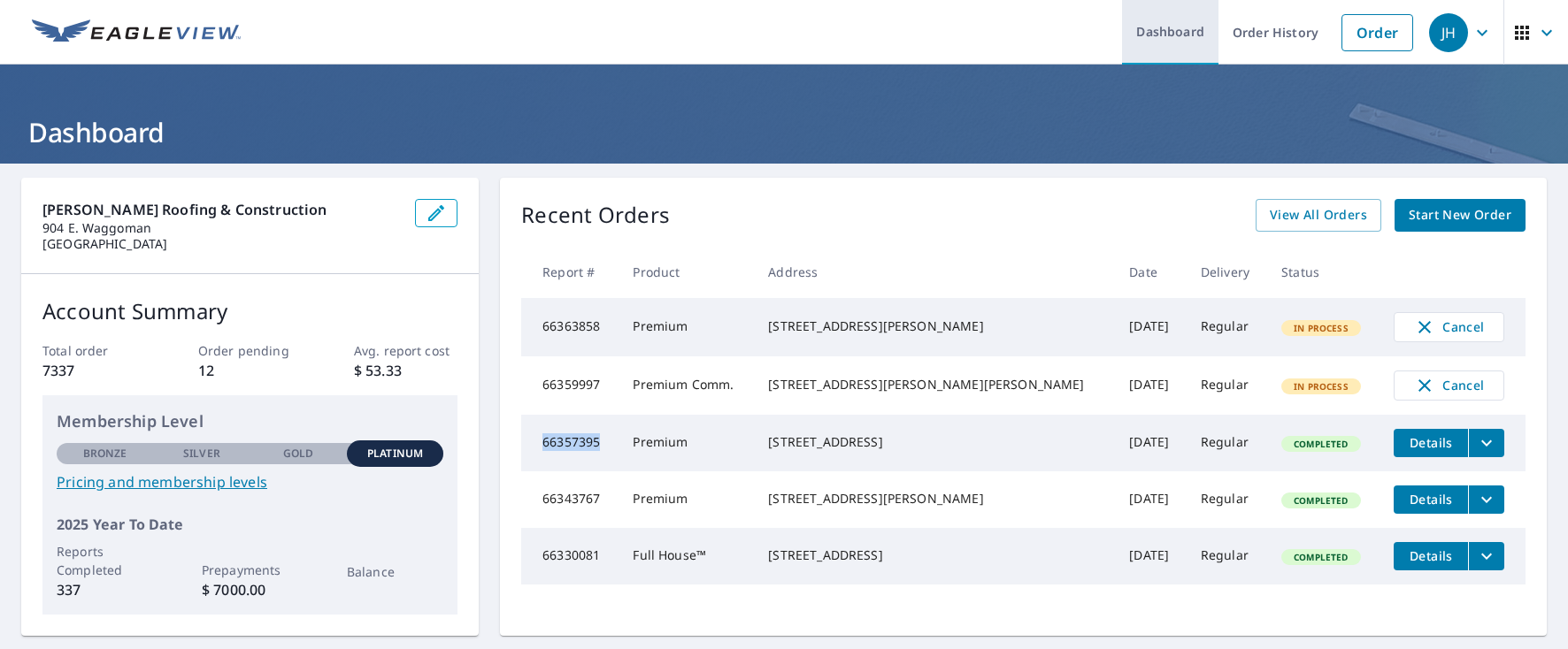 click on "Dashboard" at bounding box center [1170, 32] 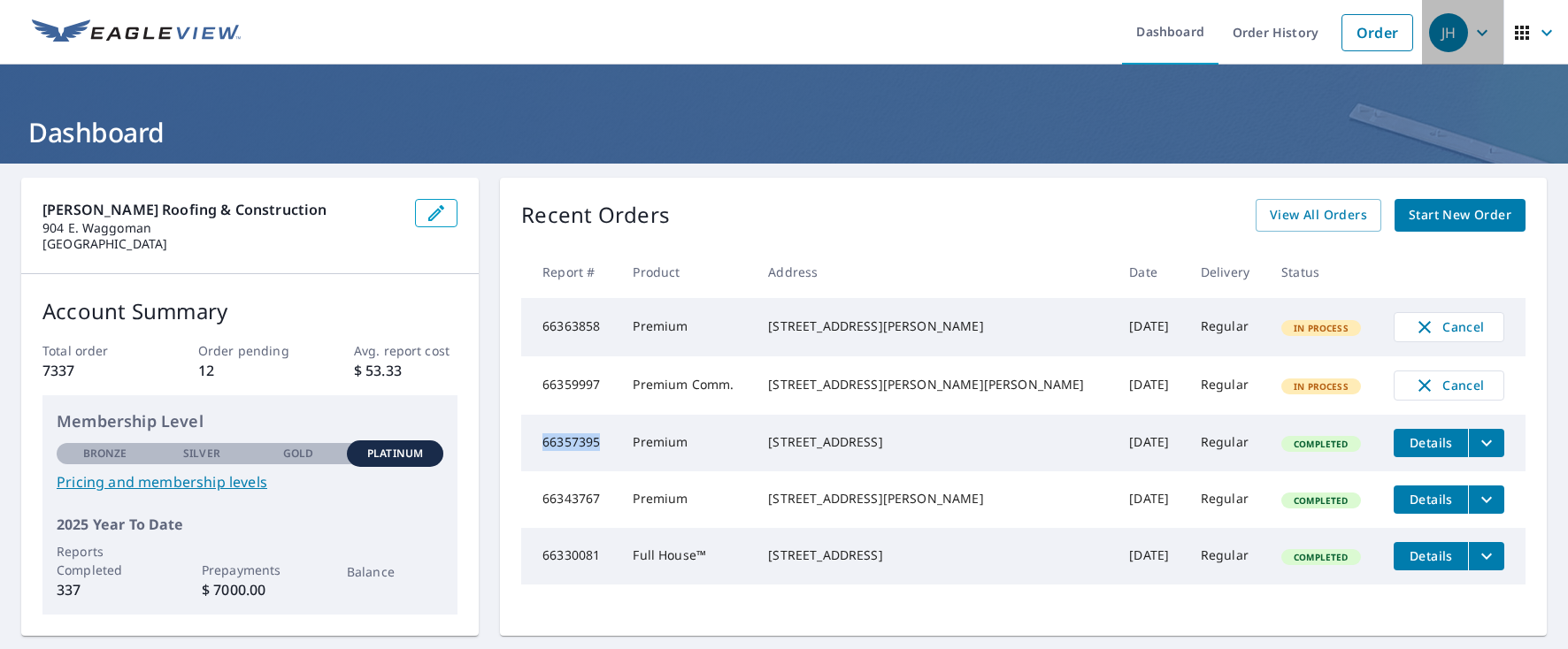 click 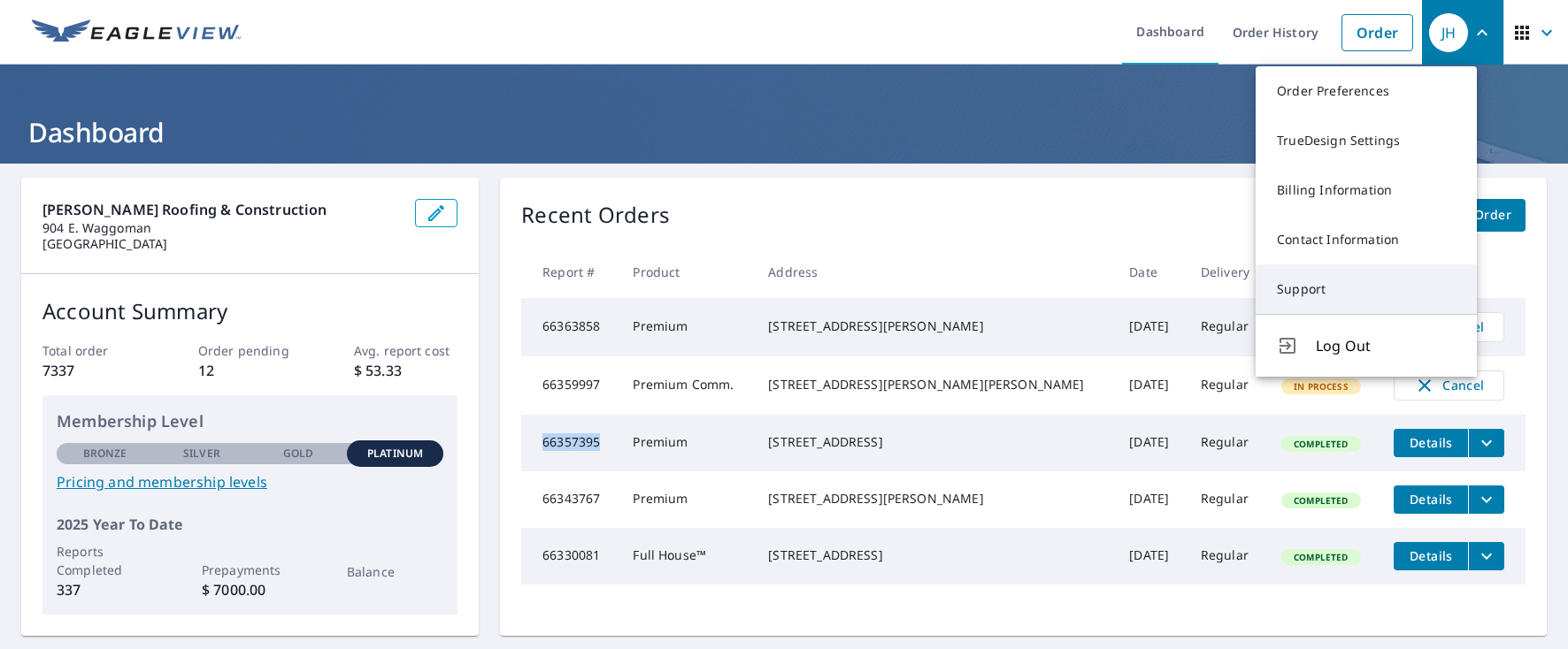click on "Support" at bounding box center (1366, 289) 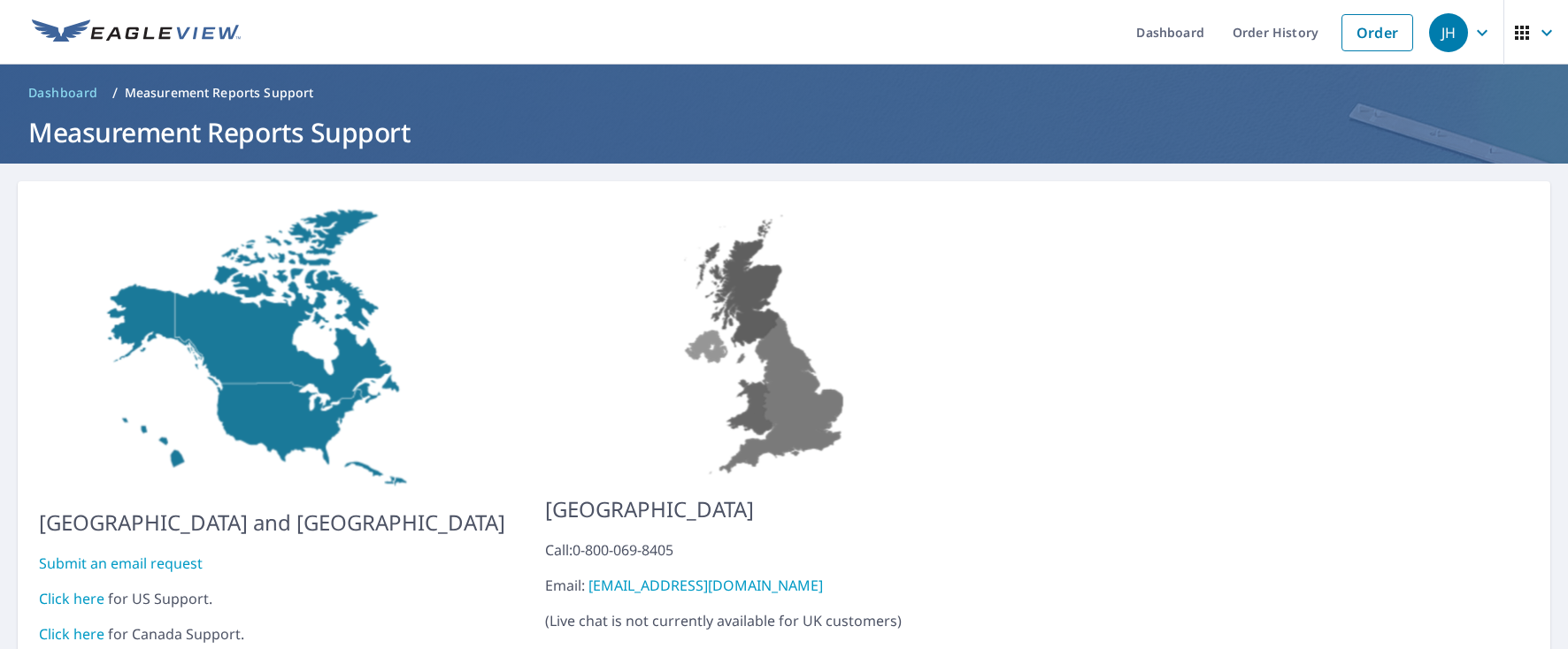 click on "Click here" at bounding box center [72, 599] 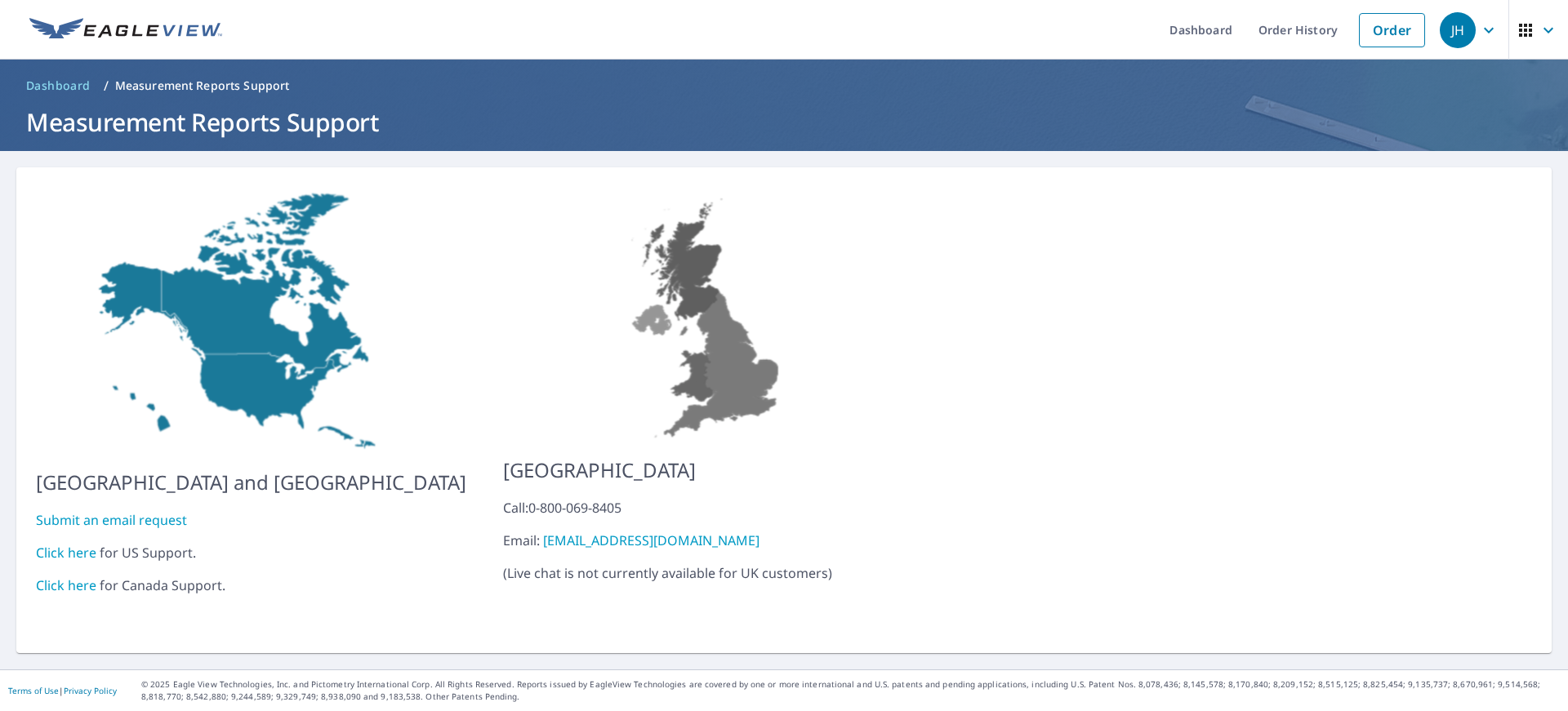 click on "Click here" at bounding box center [66, 553] 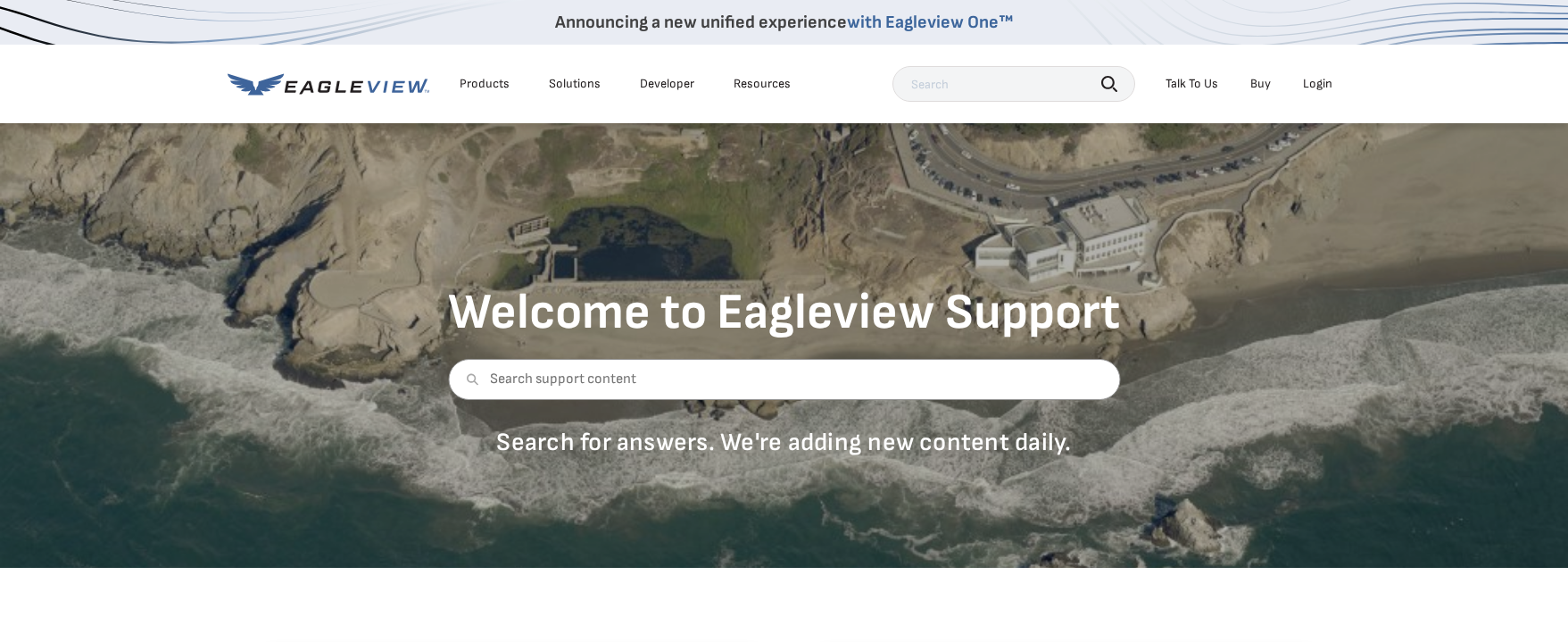 scroll, scrollTop: 0, scrollLeft: 0, axis: both 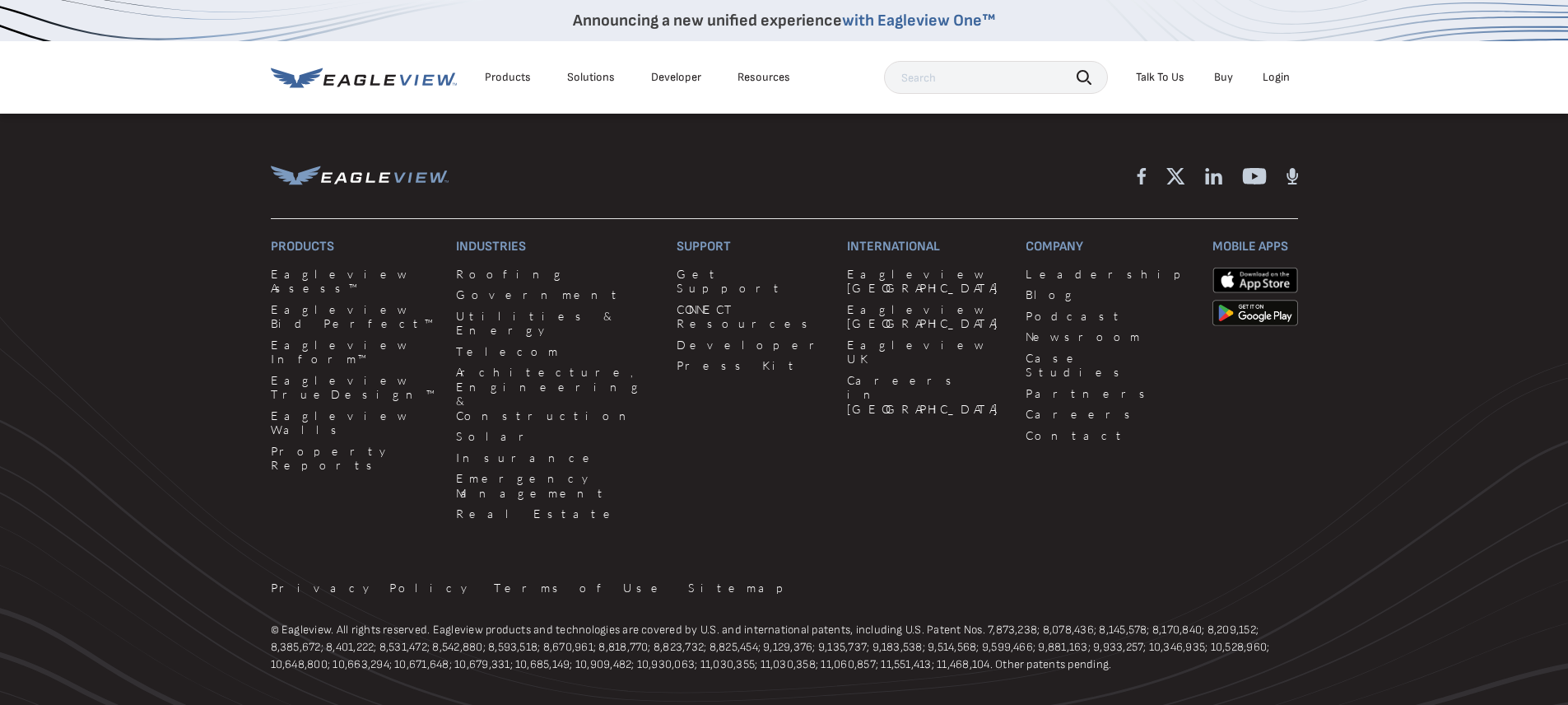 click on "Chat with Us" at bounding box center [528, -203] 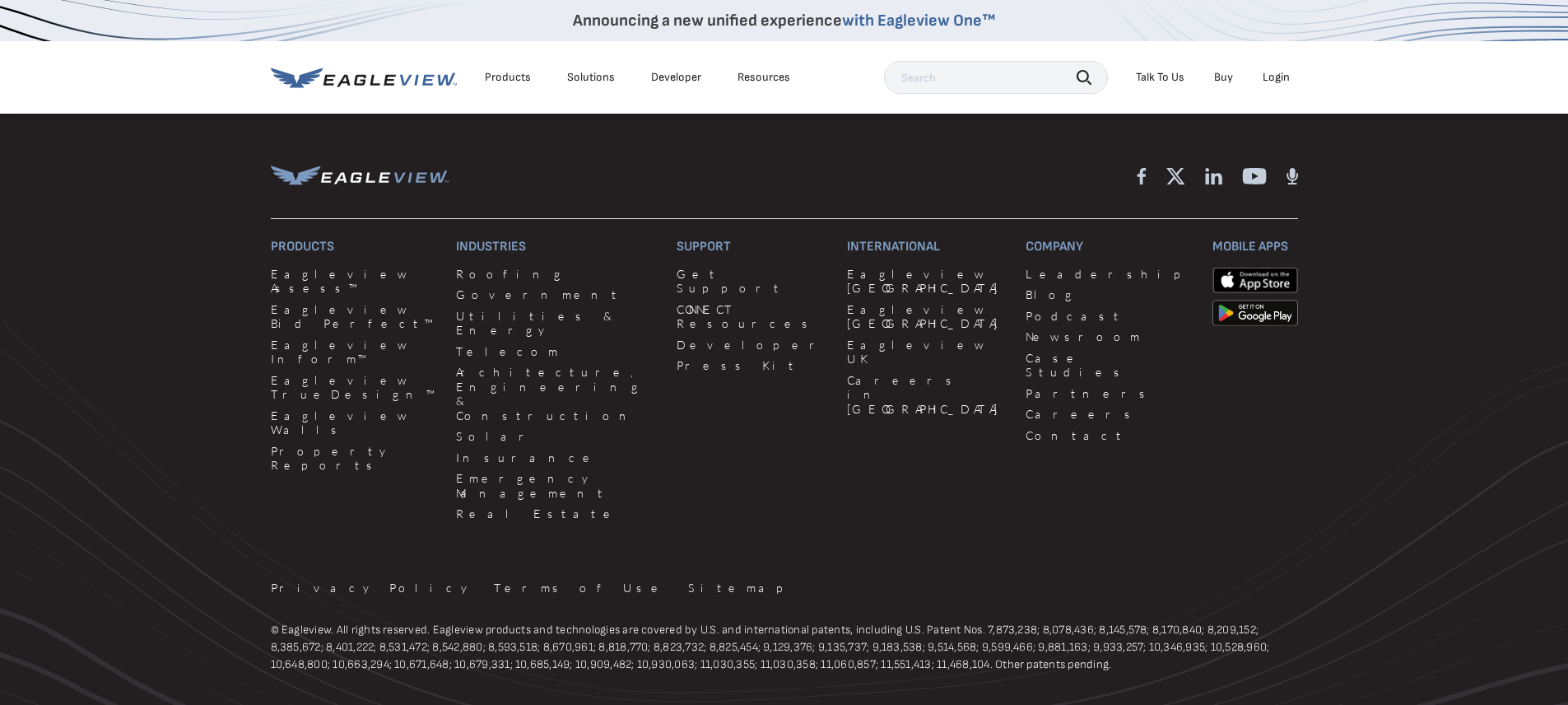 click on "Chat with Us" at bounding box center (528, -203) 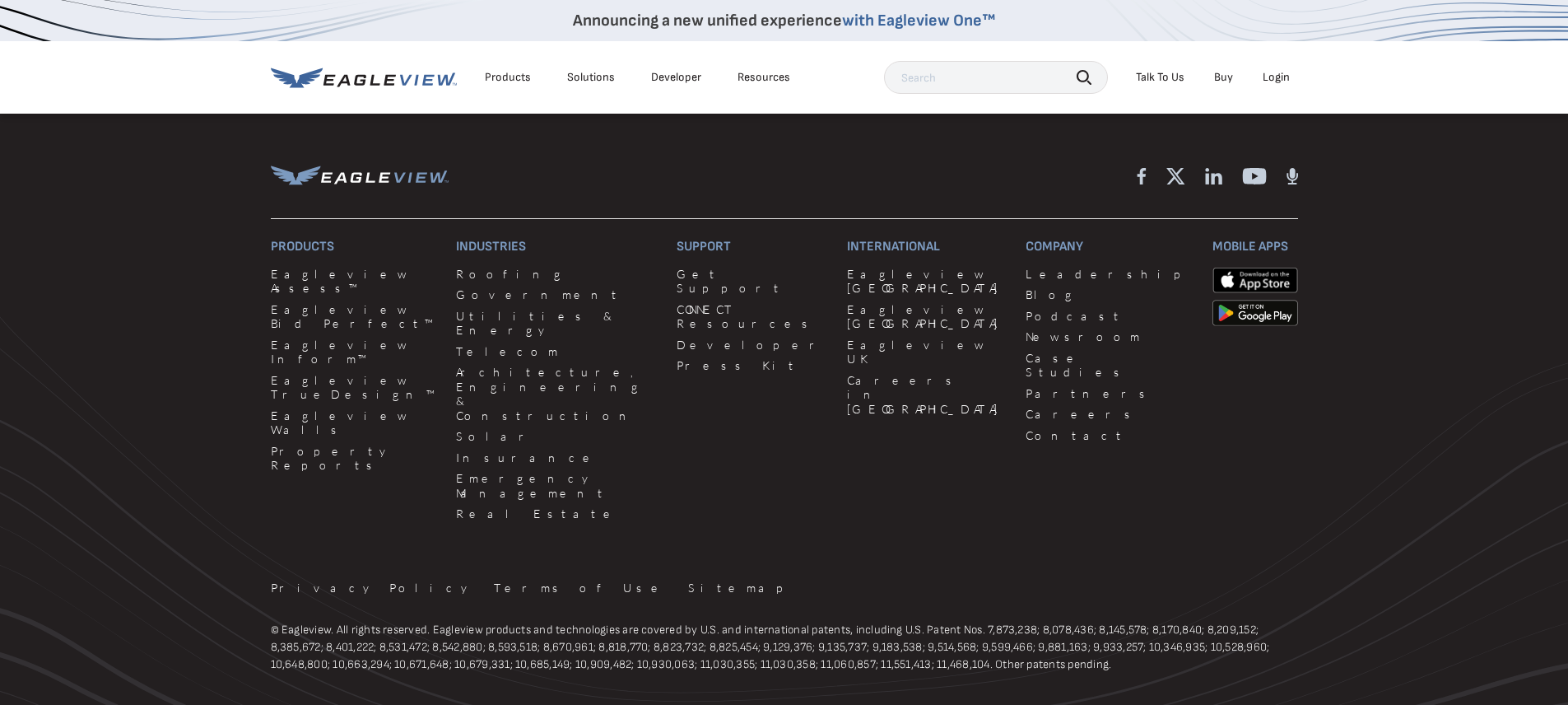 select on "Cancel_Roof_Wall_Report" 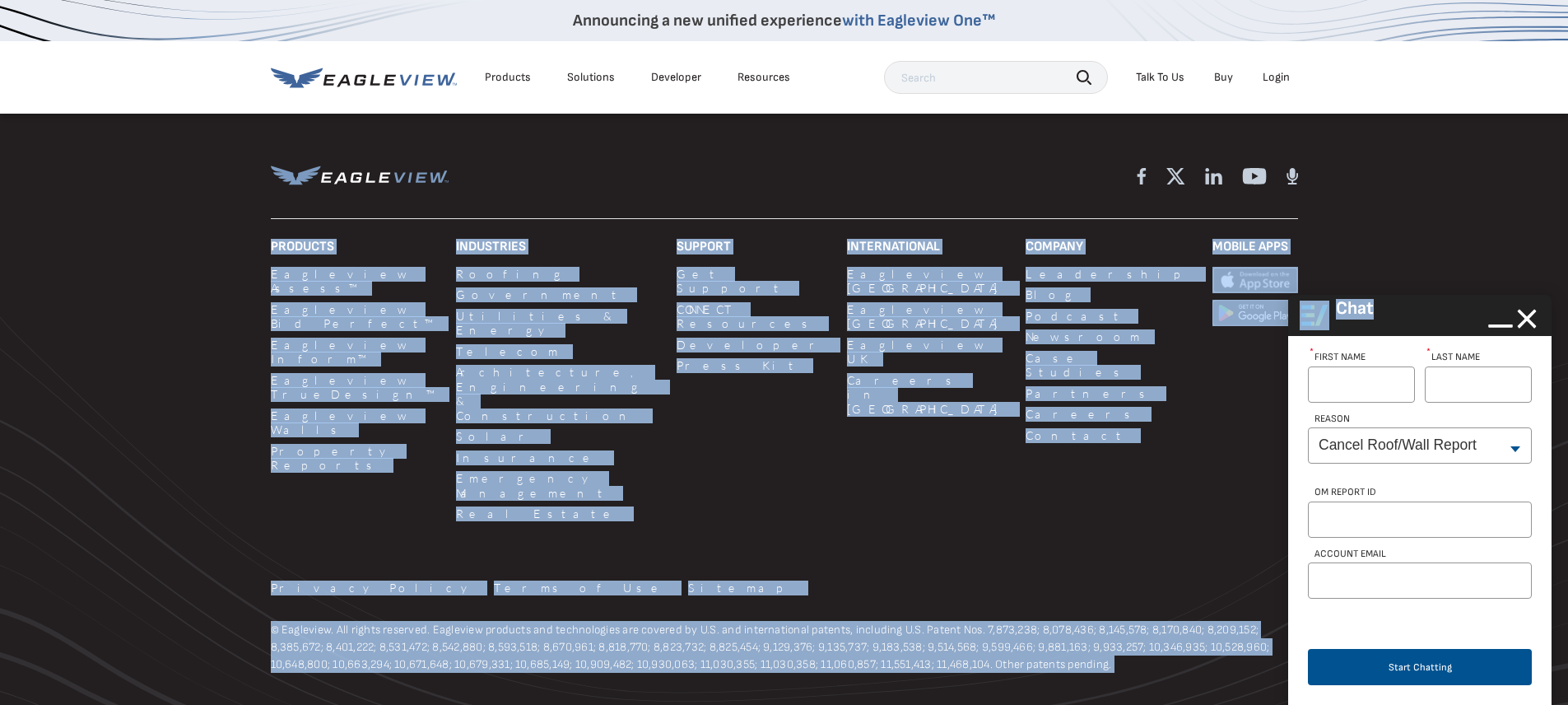 drag, startPoint x: 1397, startPoint y: 301, endPoint x: 1019, endPoint y: 245, distance: 382.1256 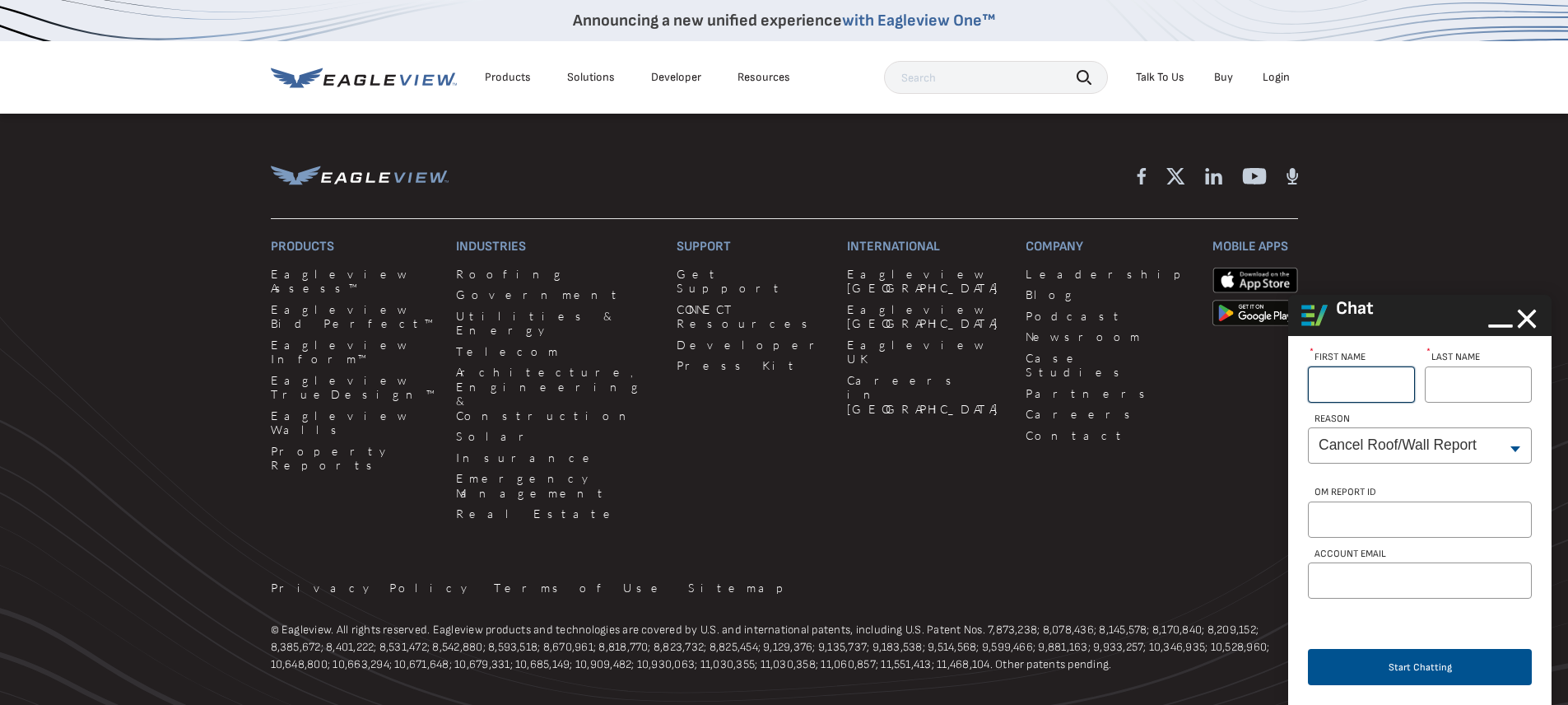 click on "First Name *" at bounding box center (1361, 385) 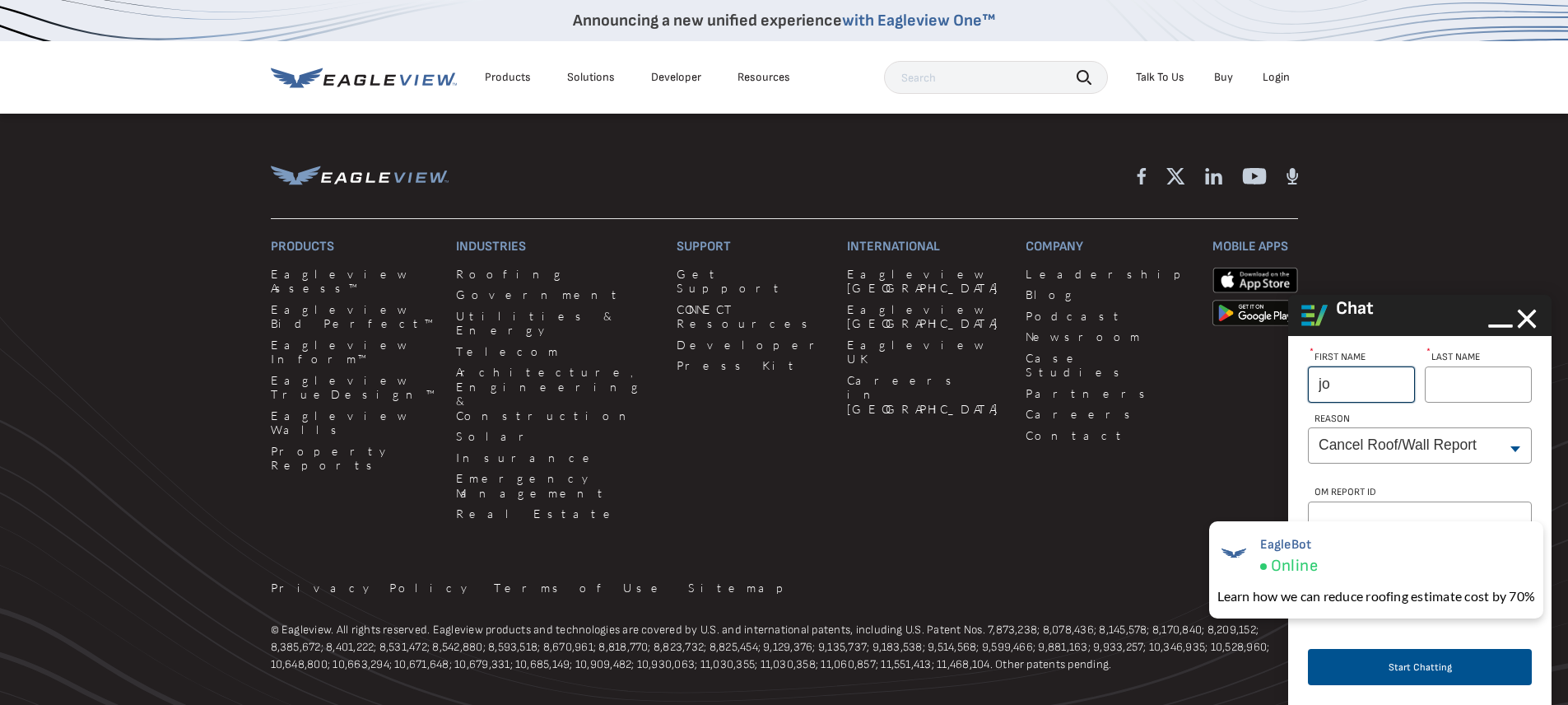 type on "j" 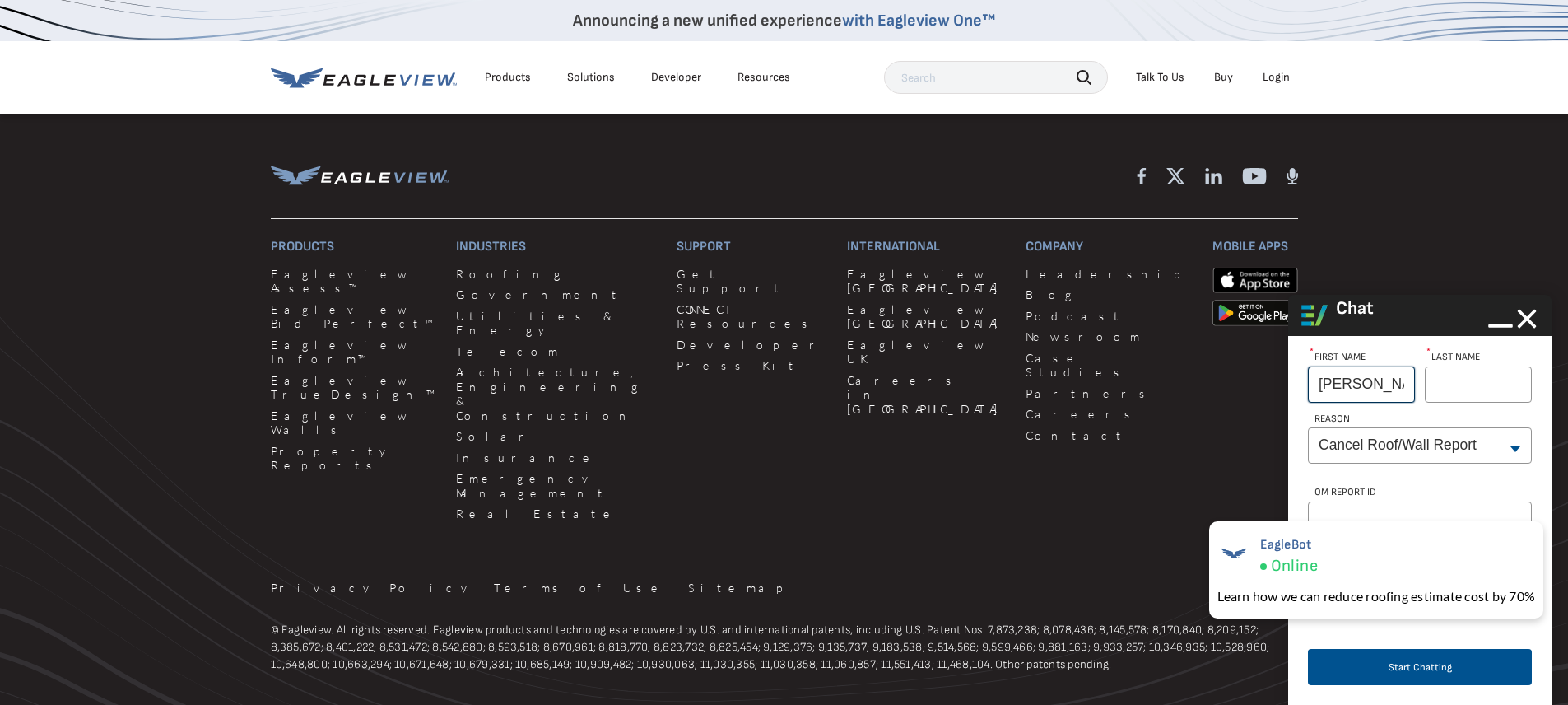 type on "[PERSON_NAME]" 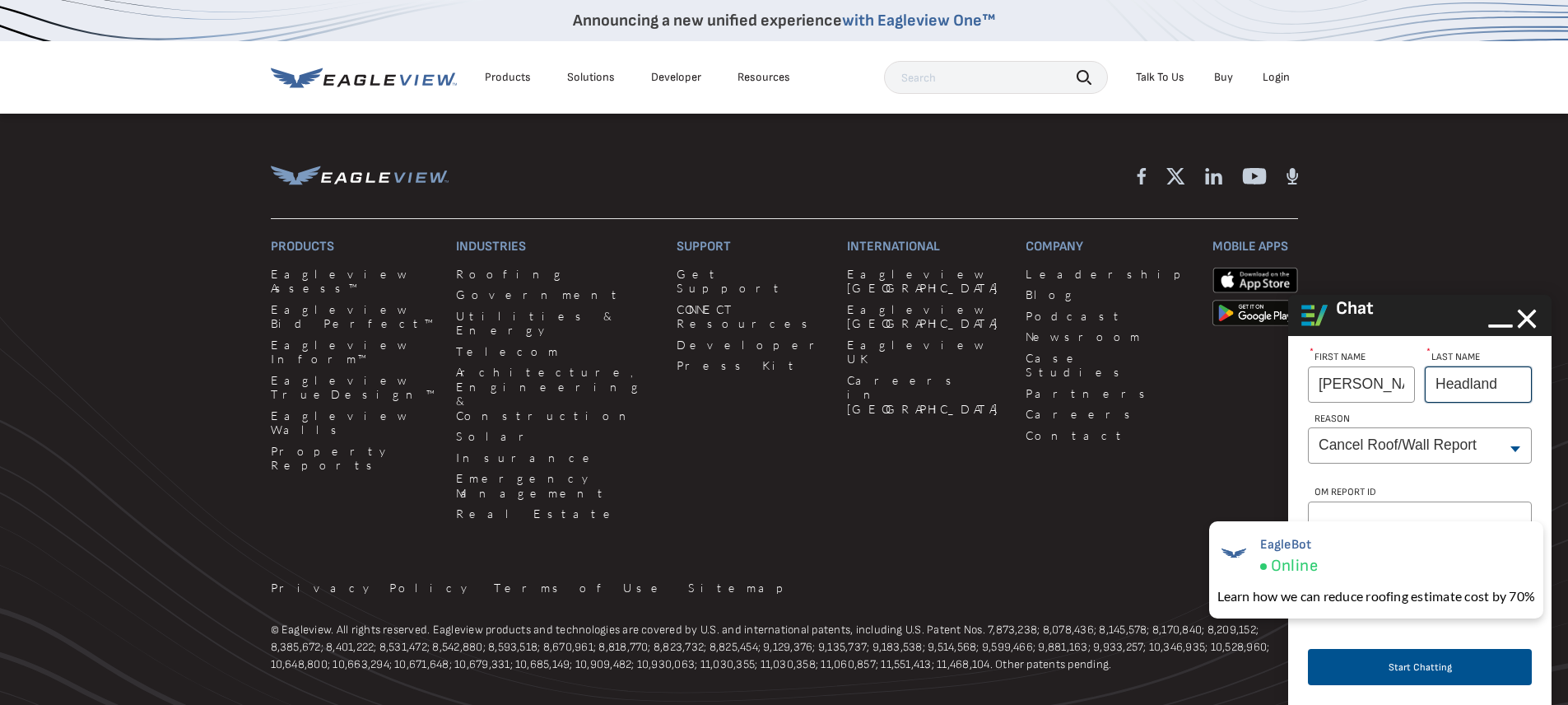scroll, scrollTop: 0, scrollLeft: 19, axis: horizontal 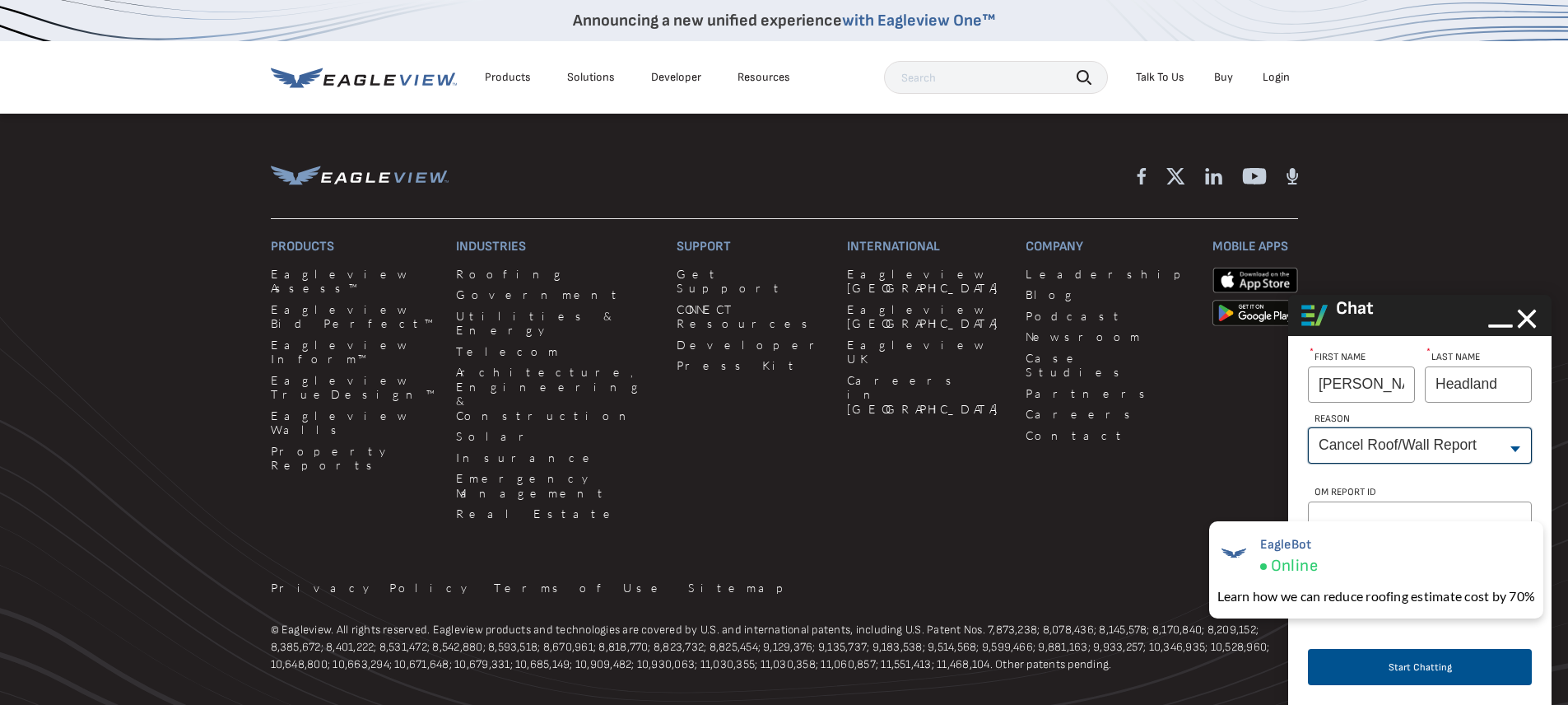 click on "--None-- Cancel Roof/Wall Report Document Request Invoice Request Missing Additional Structure Password Reset Pricing Question Refund Request Roof/Wall Report Status Sitemap Request Update Roof/Wall Report Address Wrong House on Report Xactimate Other Reason Xactimate Integration" at bounding box center (1420, 446) 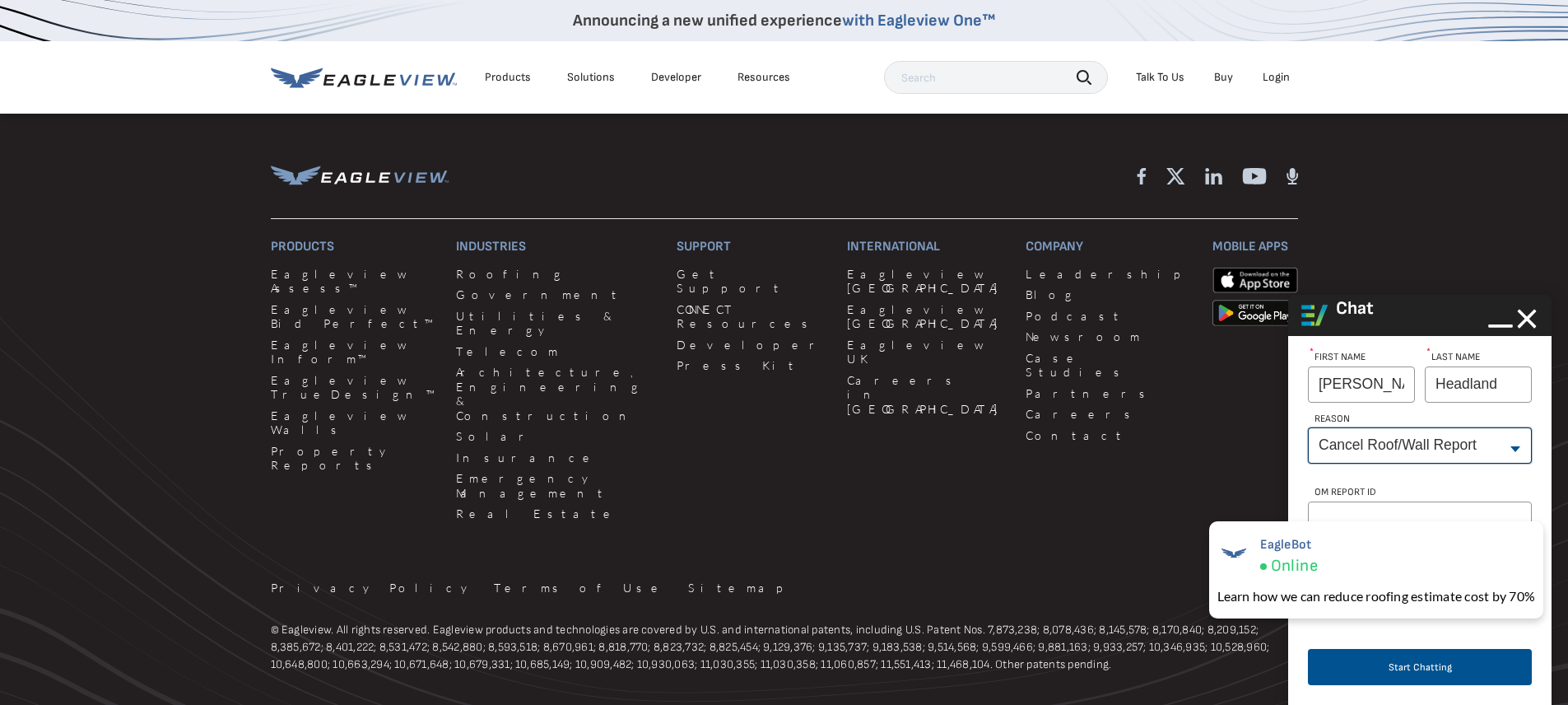 select on "Roof_Wall_Report_Status" 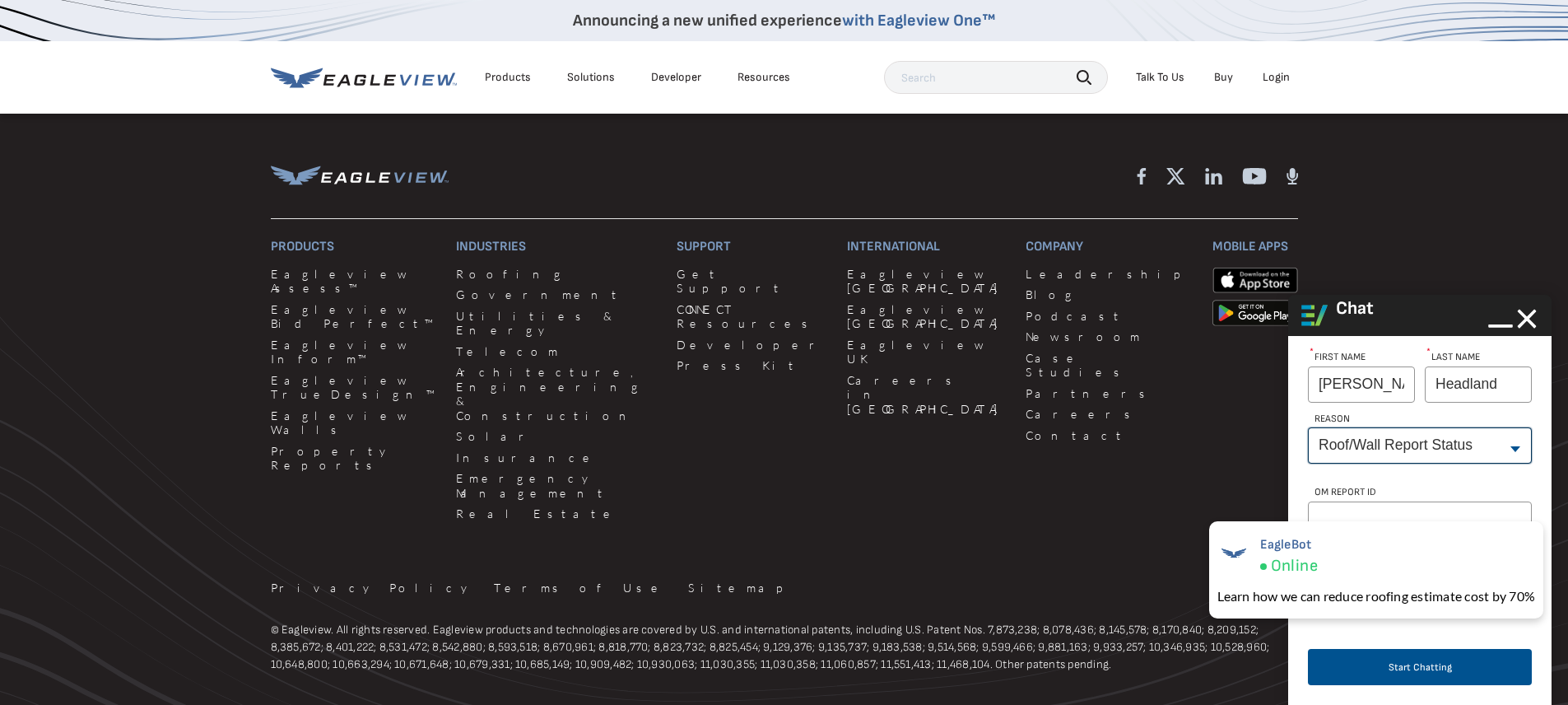 click on "--None-- Cancel Roof/Wall Report Document Request Invoice Request Missing Additional Structure Password Reset Pricing Question Refund Request Roof/Wall Report Status Sitemap Request Update Roof/Wall Report Address Wrong House on Report Xactimate Other Reason Xactimate Integration" at bounding box center (1420, 446) 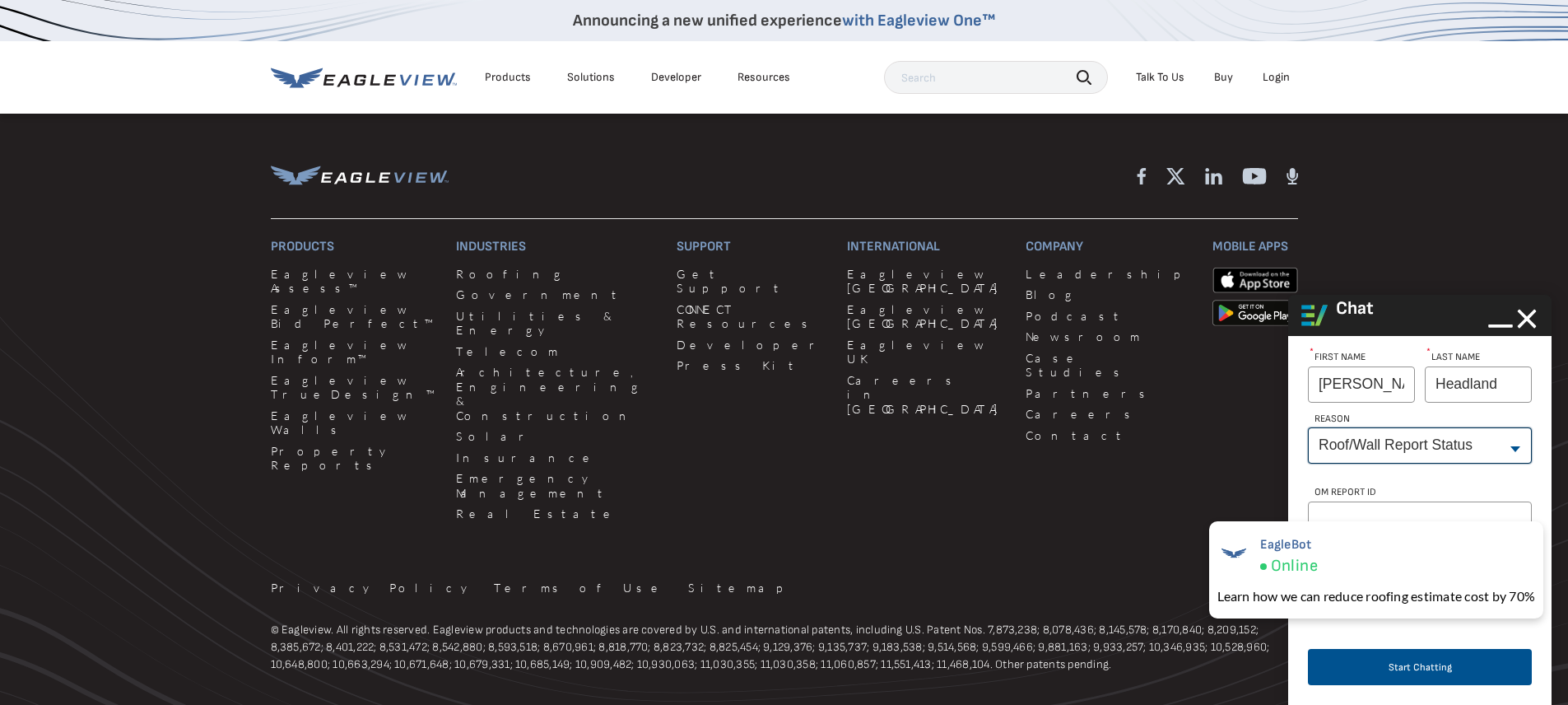click on "--None-- Cancel Roof/Wall Report Document Request Invoice Request Missing Additional Structure Password Reset Pricing Question Refund Request Roof/Wall Report Status Sitemap Request Update Roof/Wall Report Address Wrong House on Report Xactimate Other Reason Xactimate Integration" at bounding box center [1420, 446] 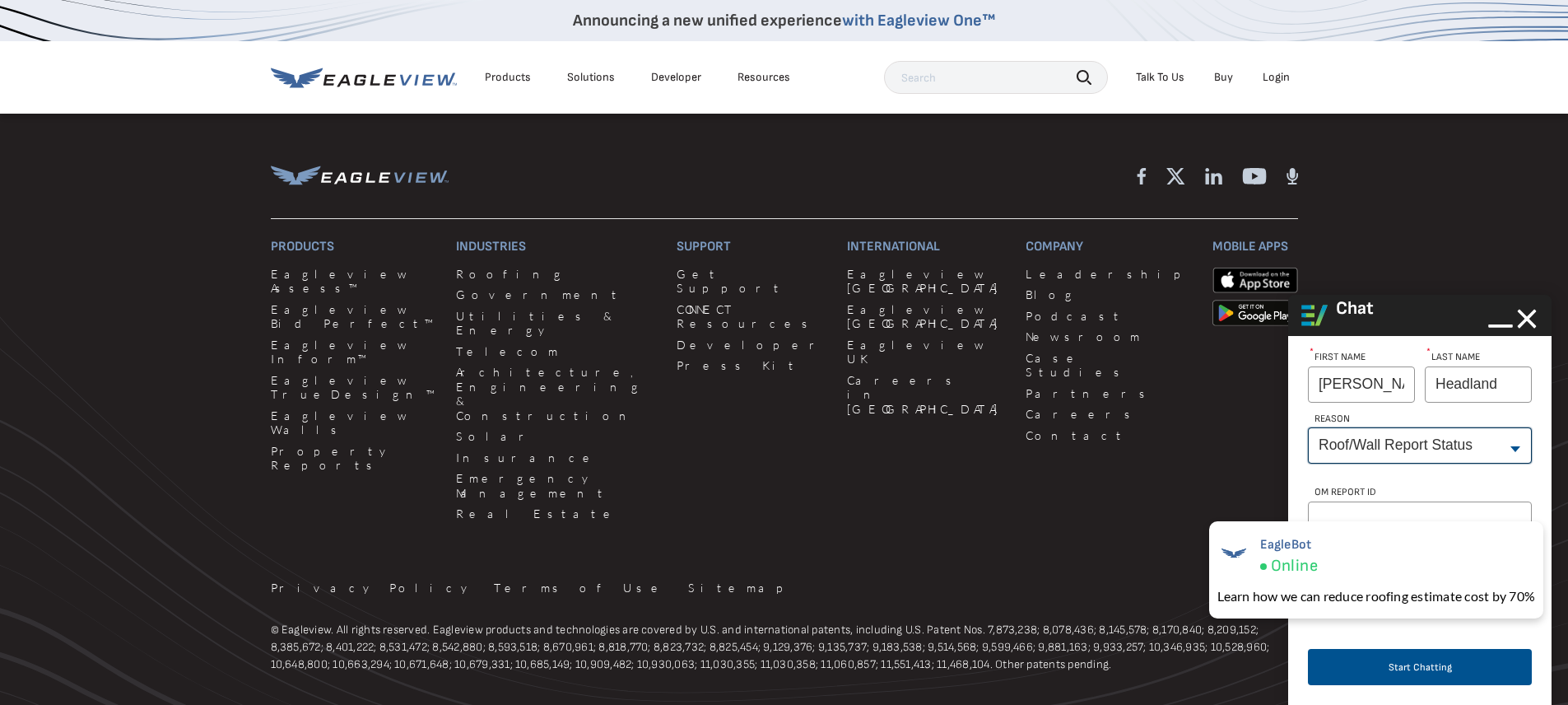 scroll, scrollTop: 40, scrollLeft: 0, axis: vertical 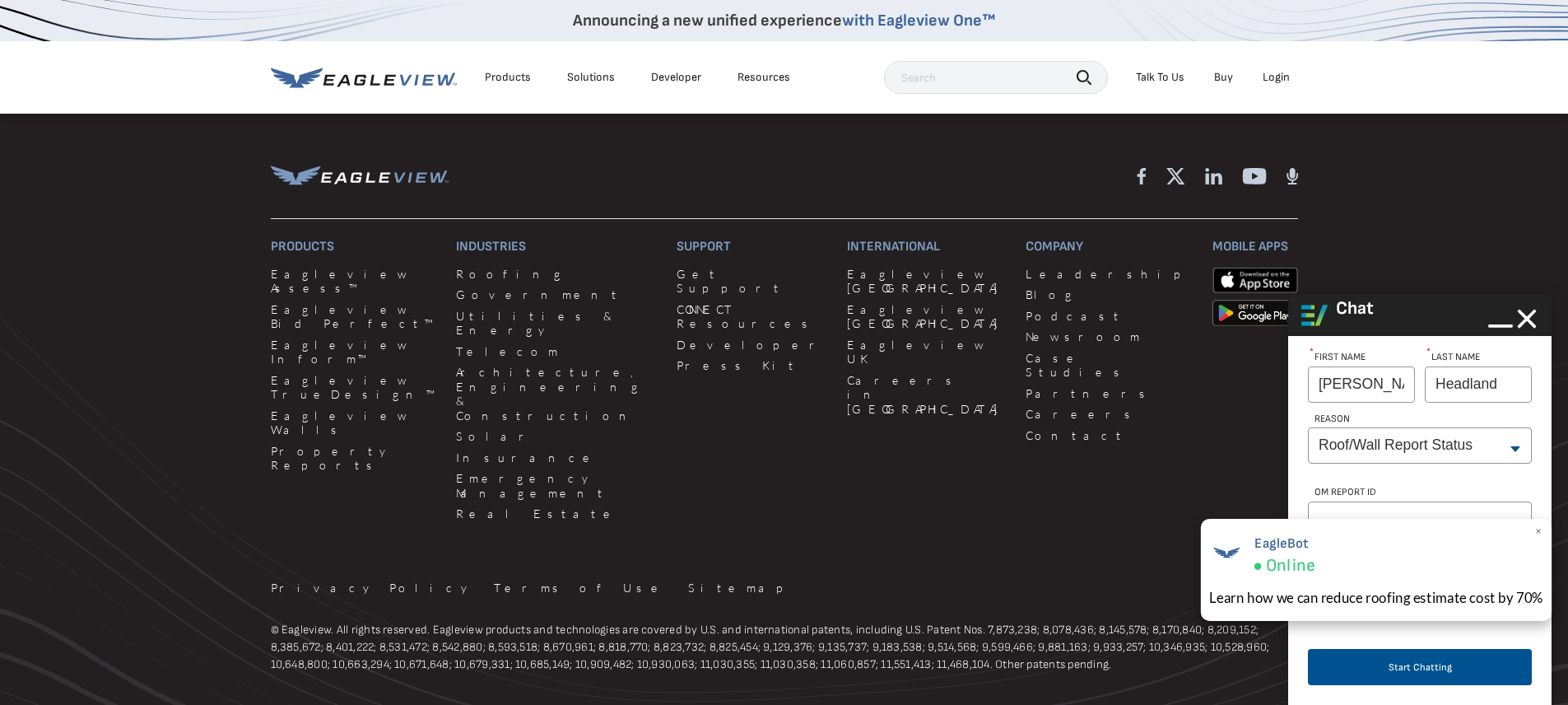 click on "×" at bounding box center (1538, 531) 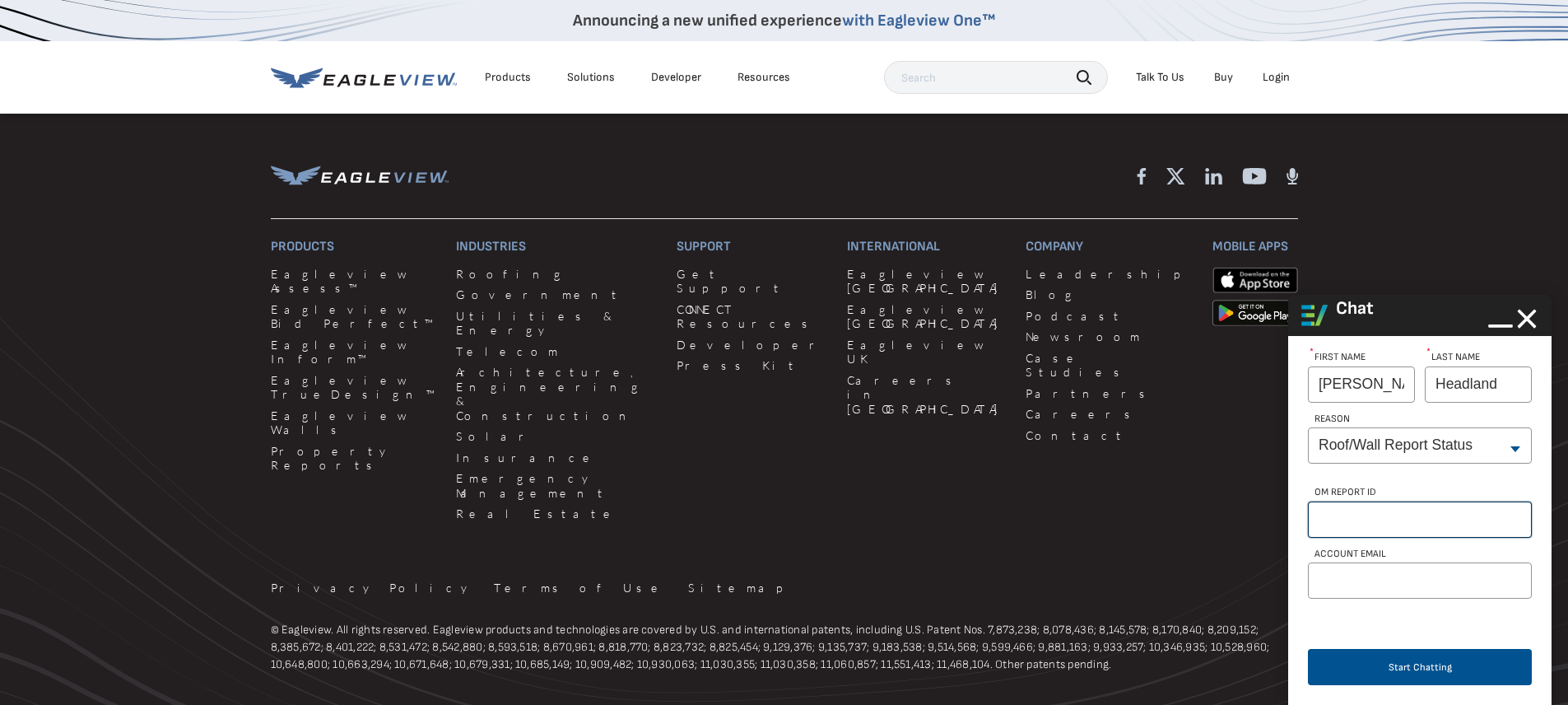 paste on "66357395" 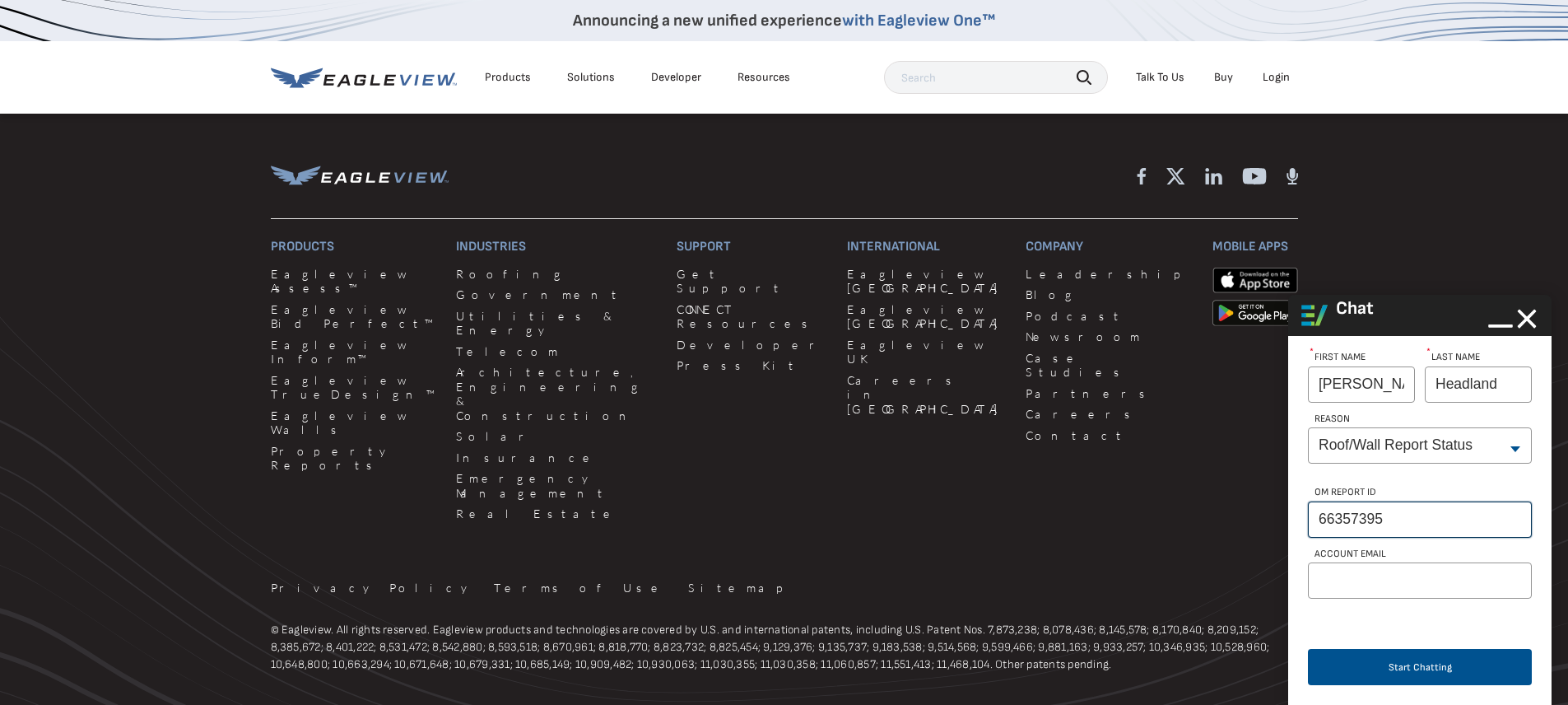type on "66357395" 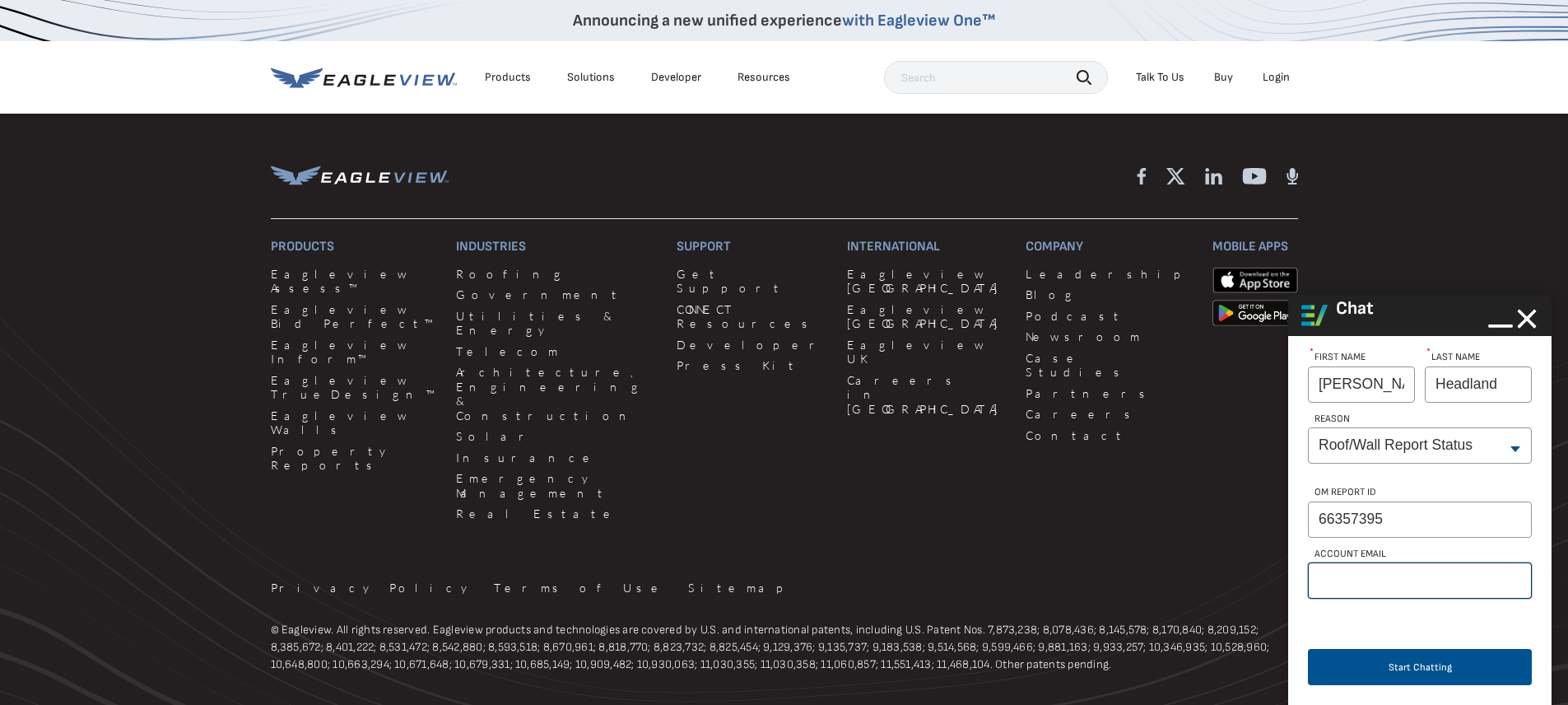click on "Account Email" at bounding box center [1420, 581] 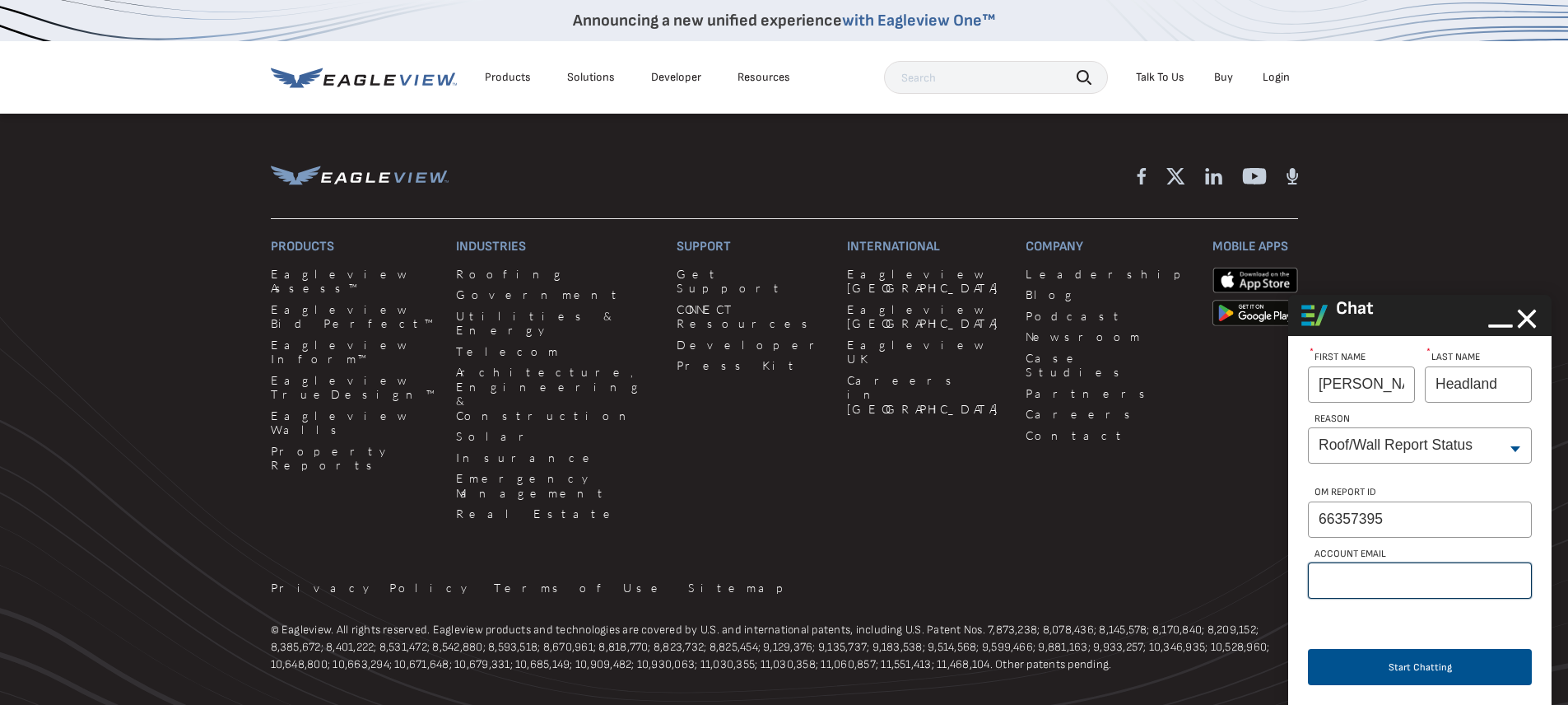 type on "[EMAIL_ADDRESS][DOMAIN_NAME]" 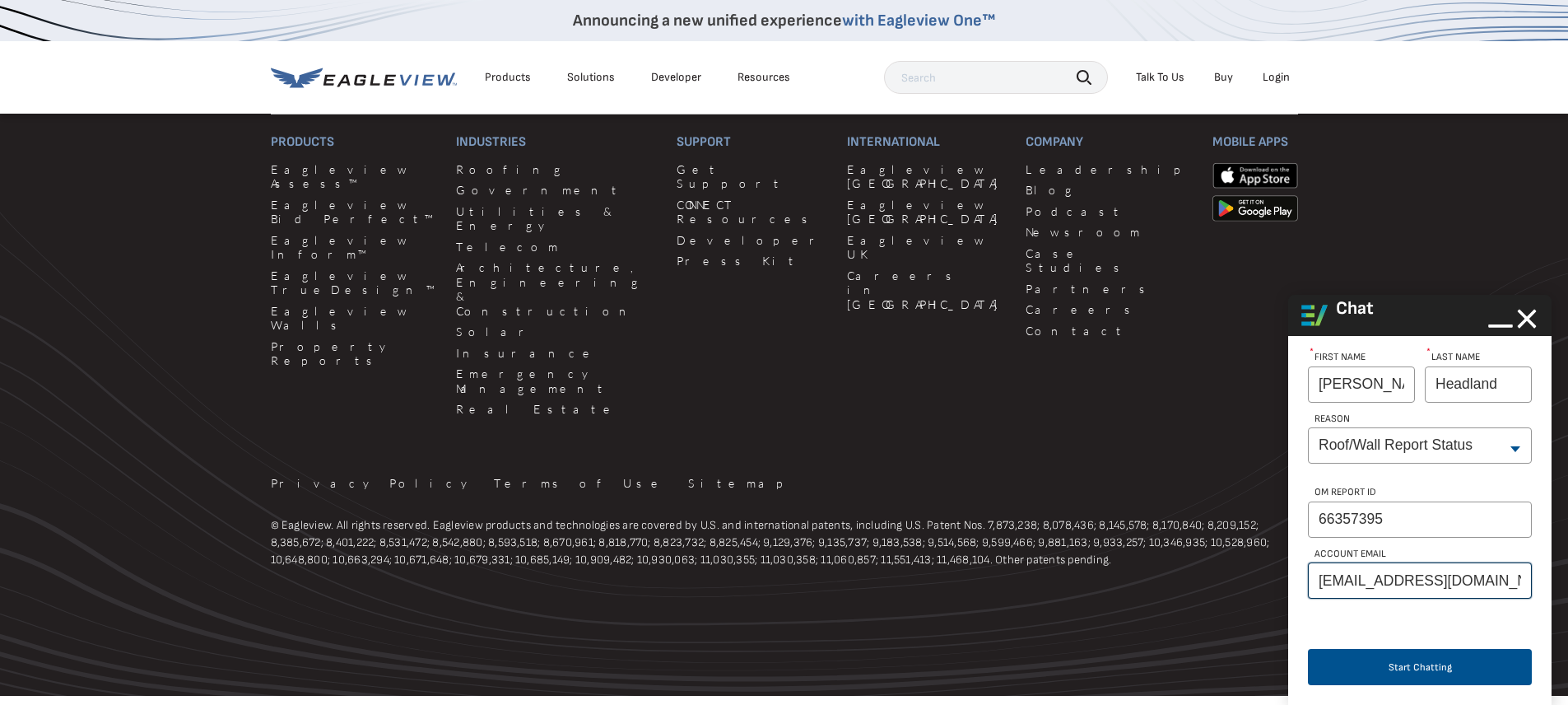 scroll, scrollTop: 1812, scrollLeft: 0, axis: vertical 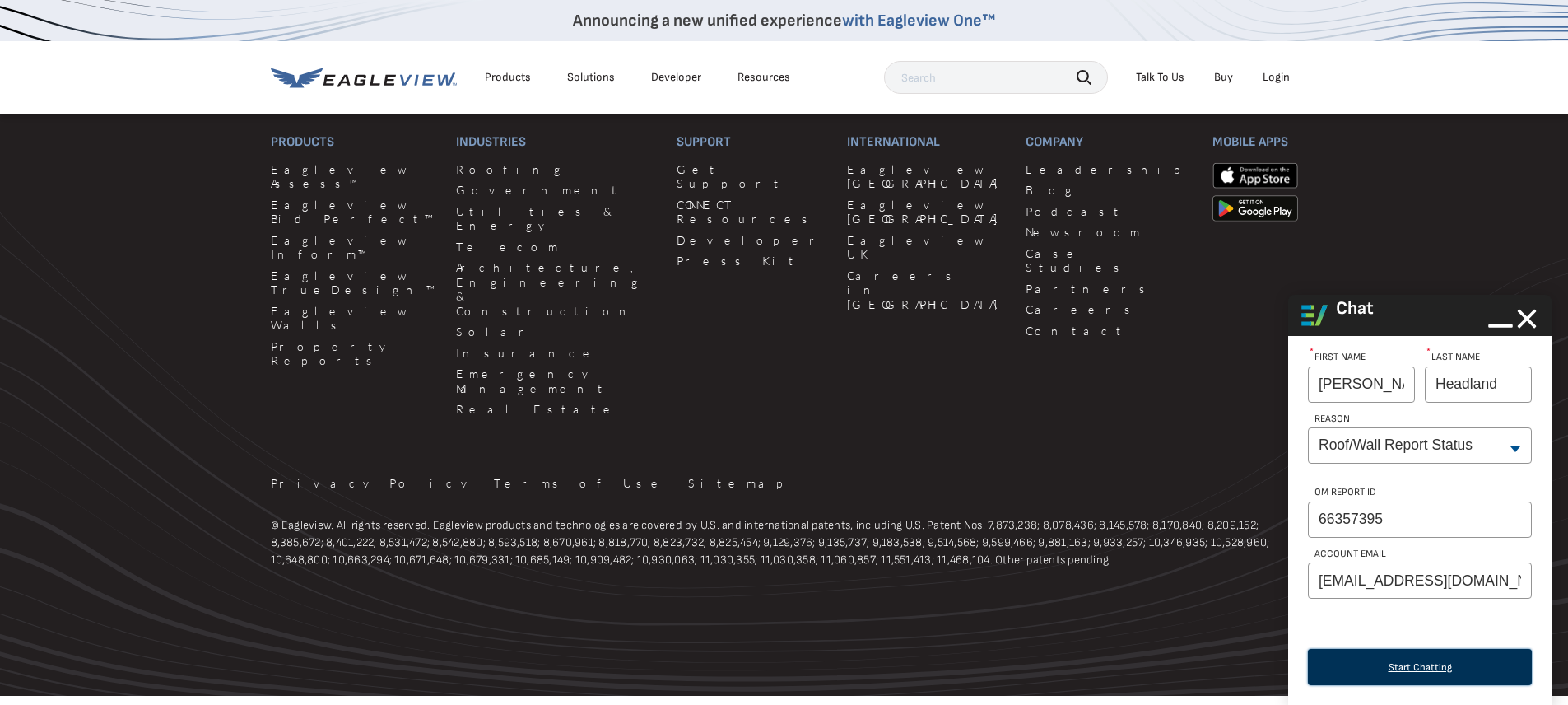 click on "Start Chatting" at bounding box center (1420, 667) 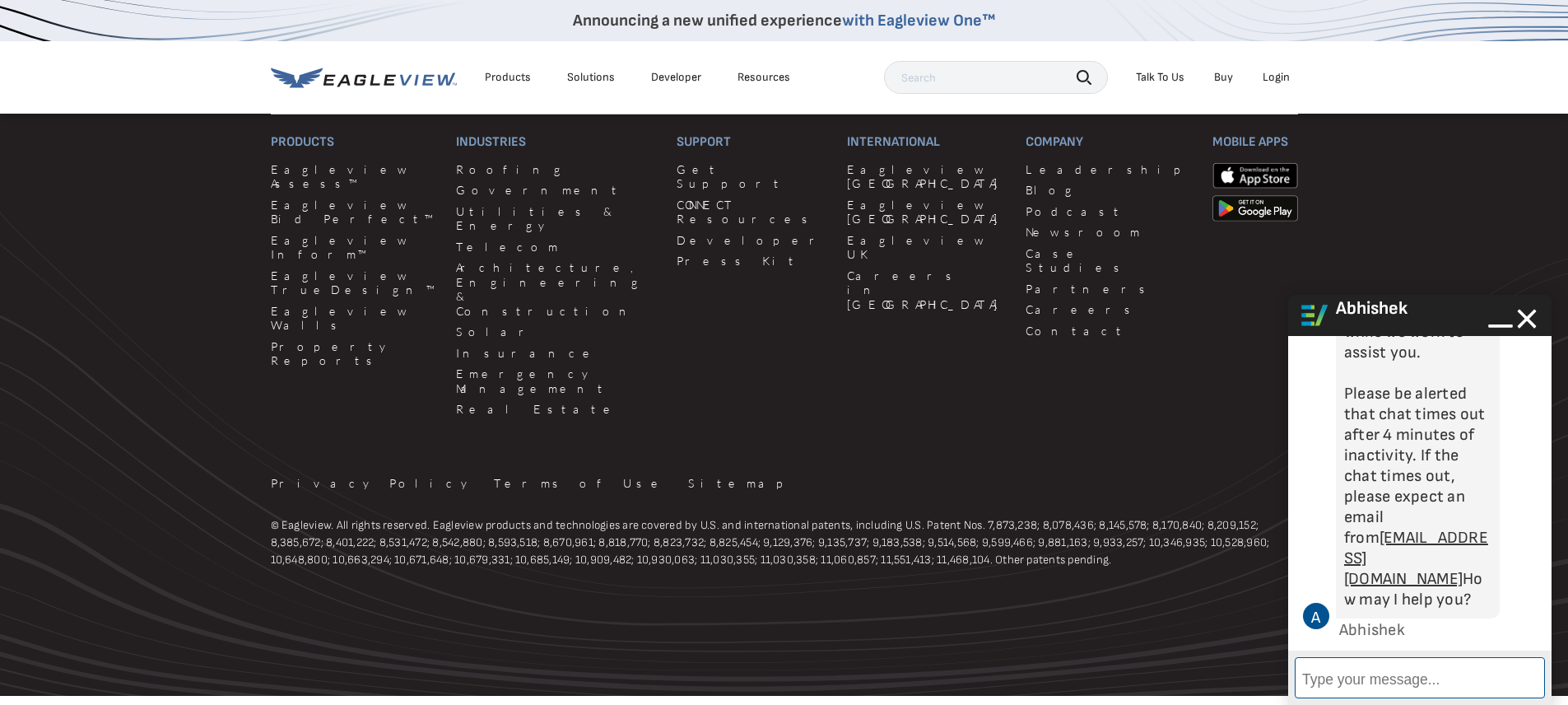 scroll, scrollTop: 953, scrollLeft: 0, axis: vertical 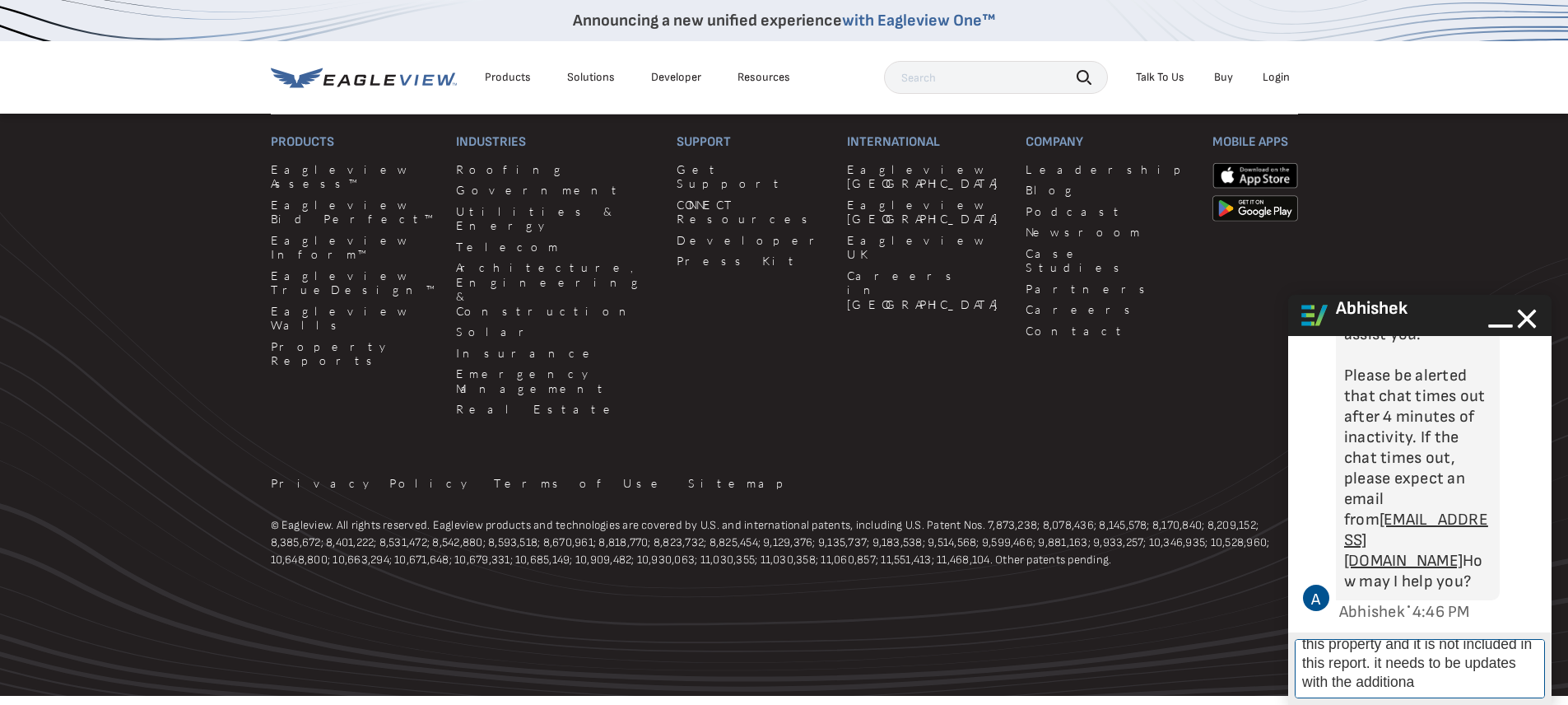 type on "66357395 this report is incorrect it seems we received the eagle view report sent previously (over a year ago) there was an addition added to this property and it is not included in this report. it needs to be updates with the addition" 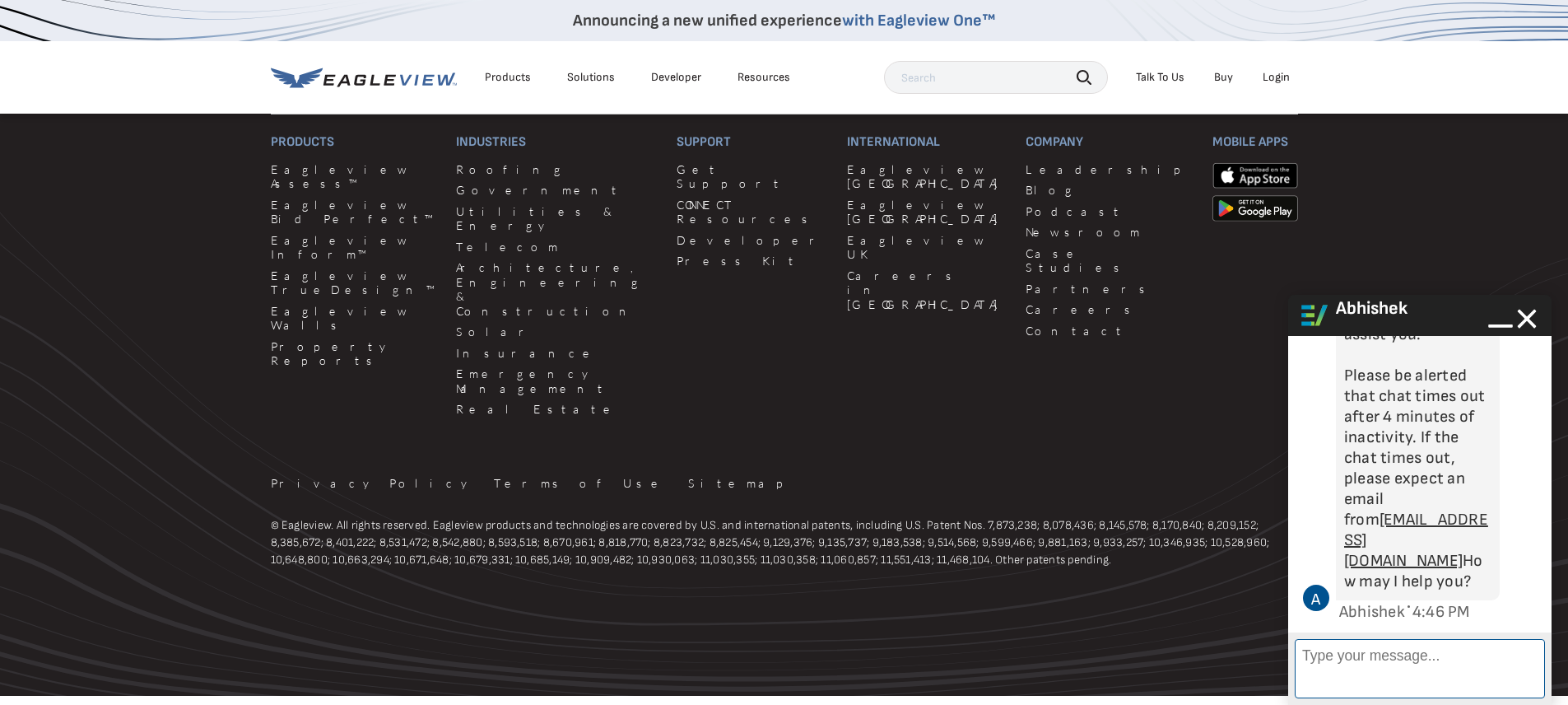 scroll, scrollTop: 13, scrollLeft: 0, axis: vertical 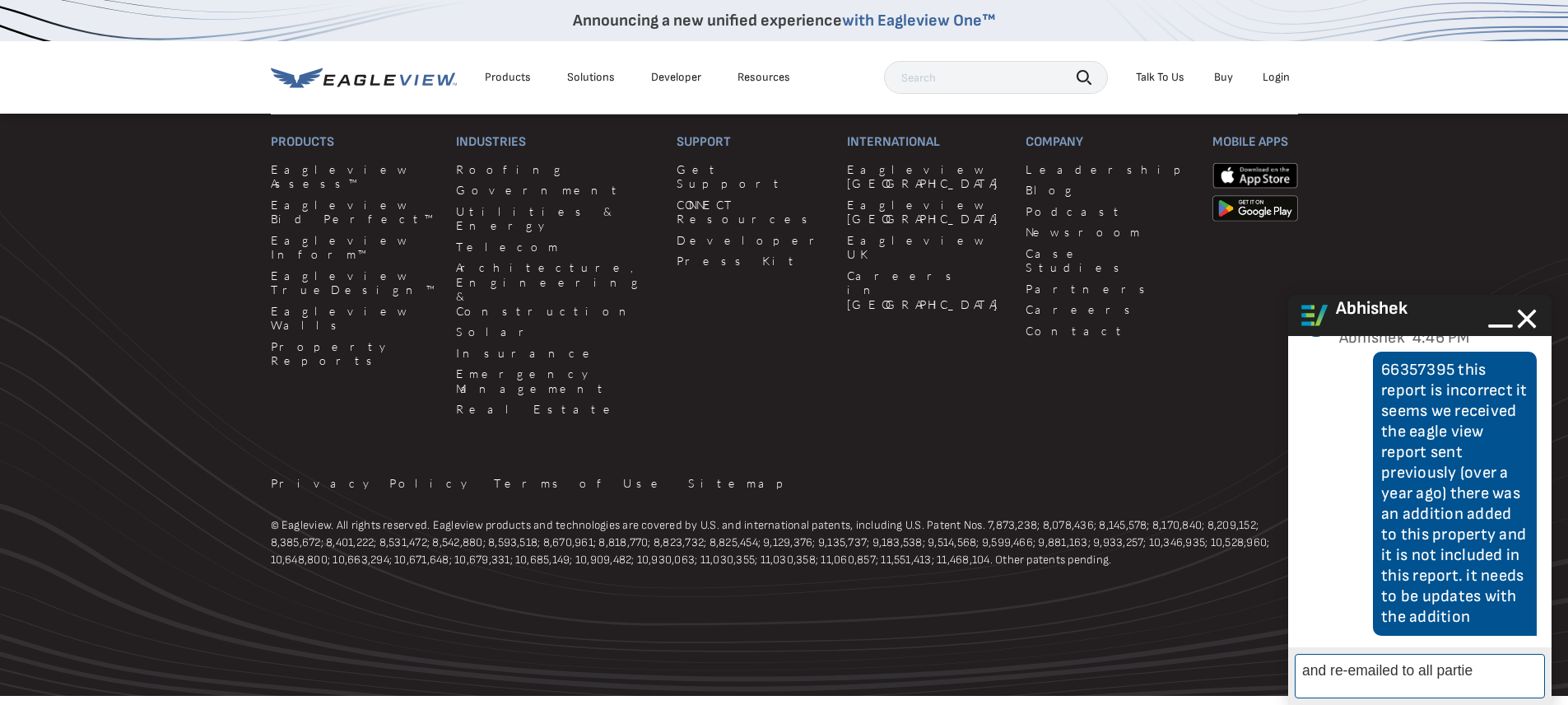 type on "and re-emailed to all parties" 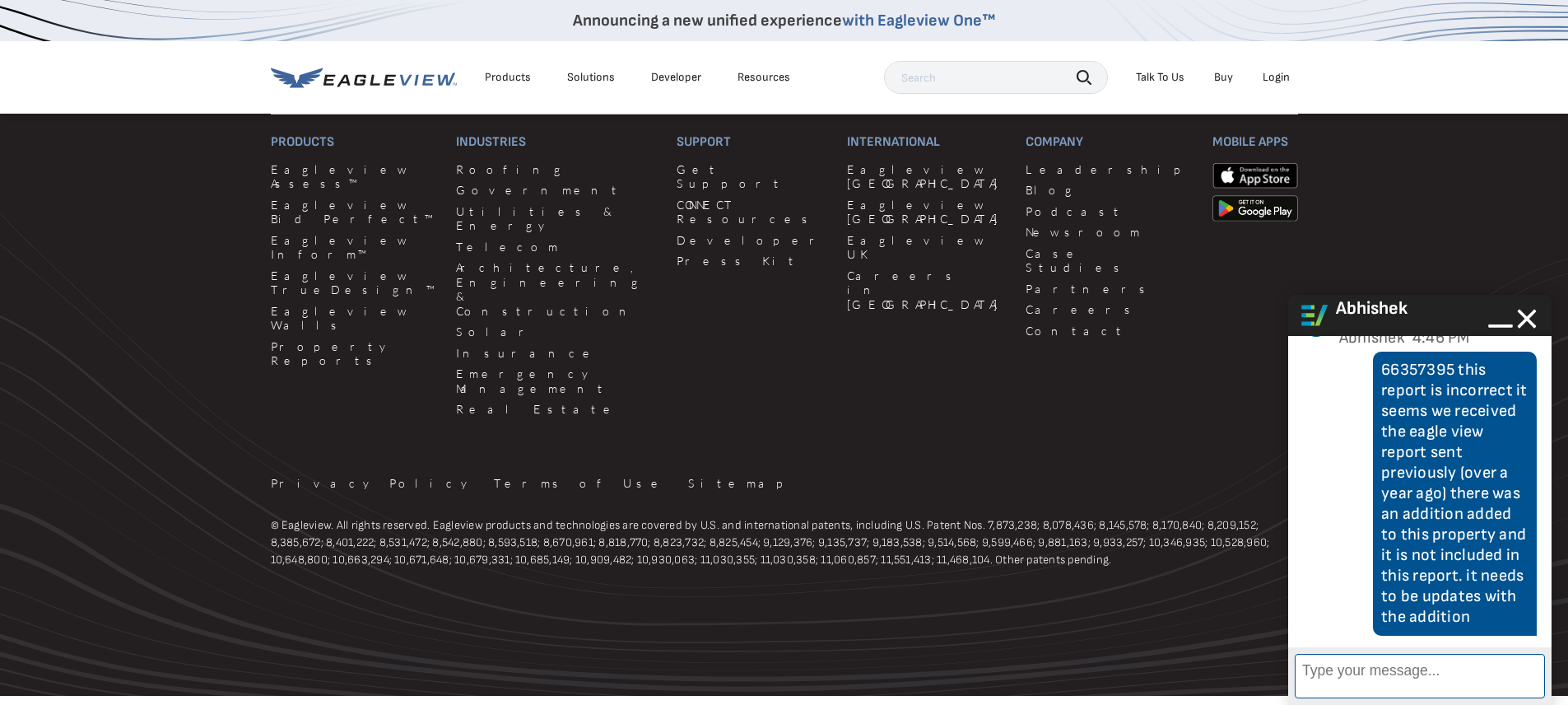 scroll, scrollTop: 1799, scrollLeft: 0, axis: vertical 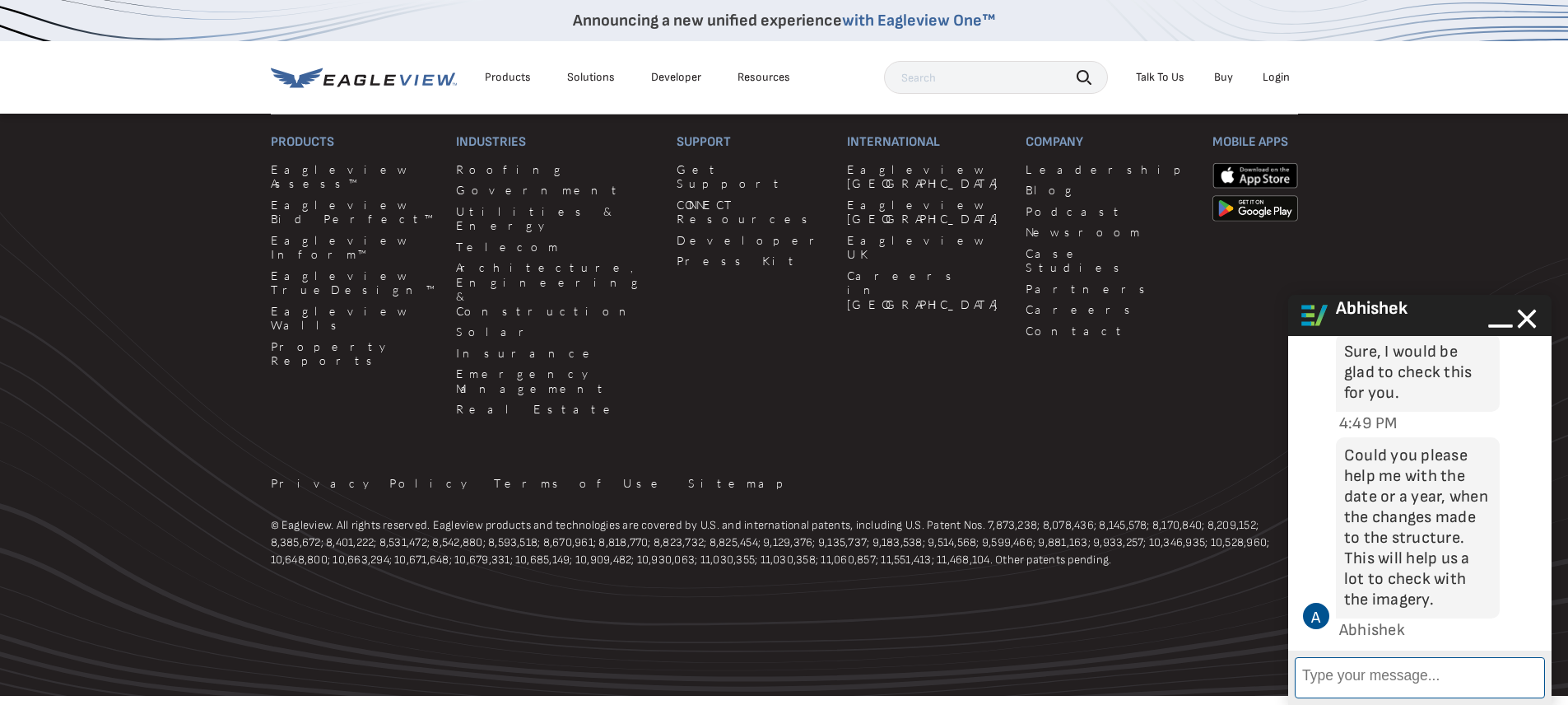 click on "Enter Message" at bounding box center (1420, 678) 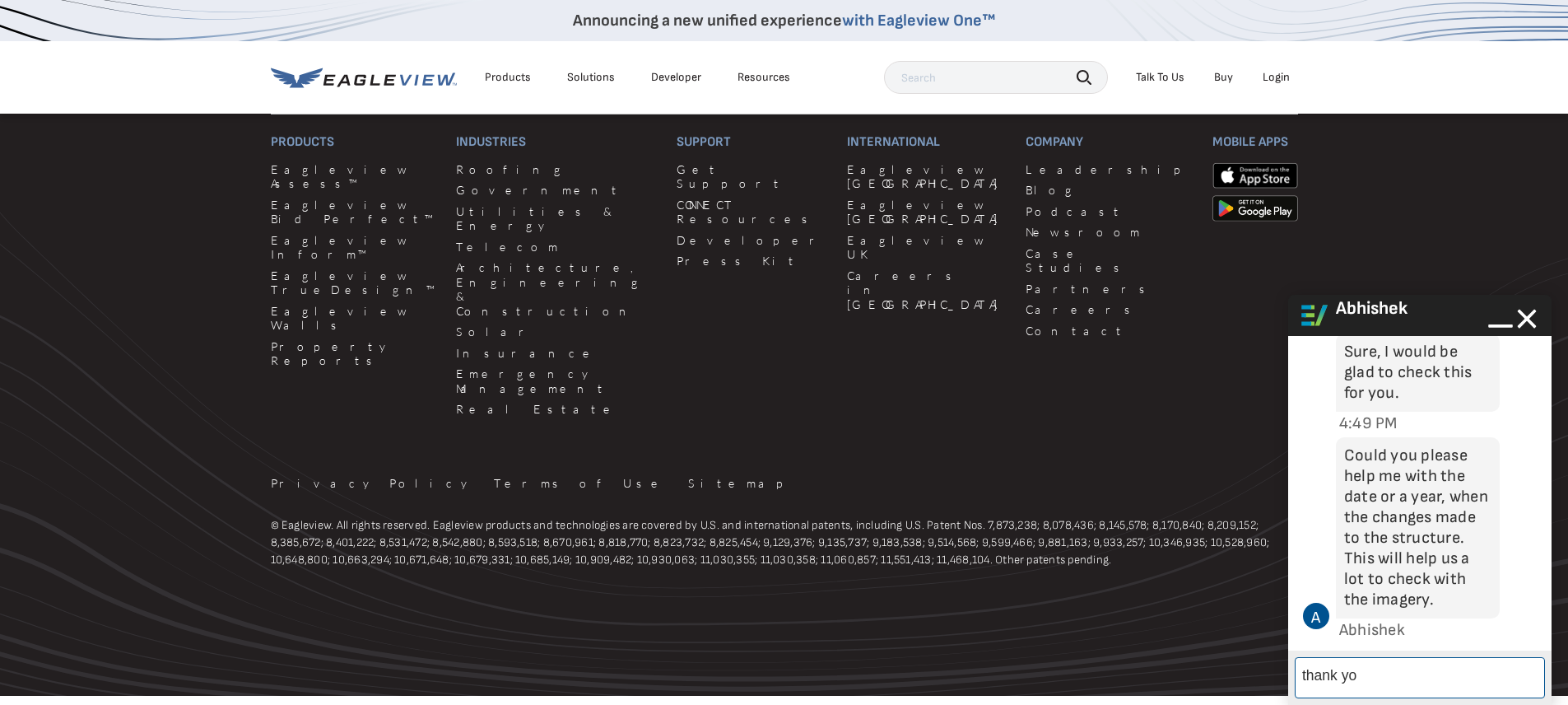 type on "thank you" 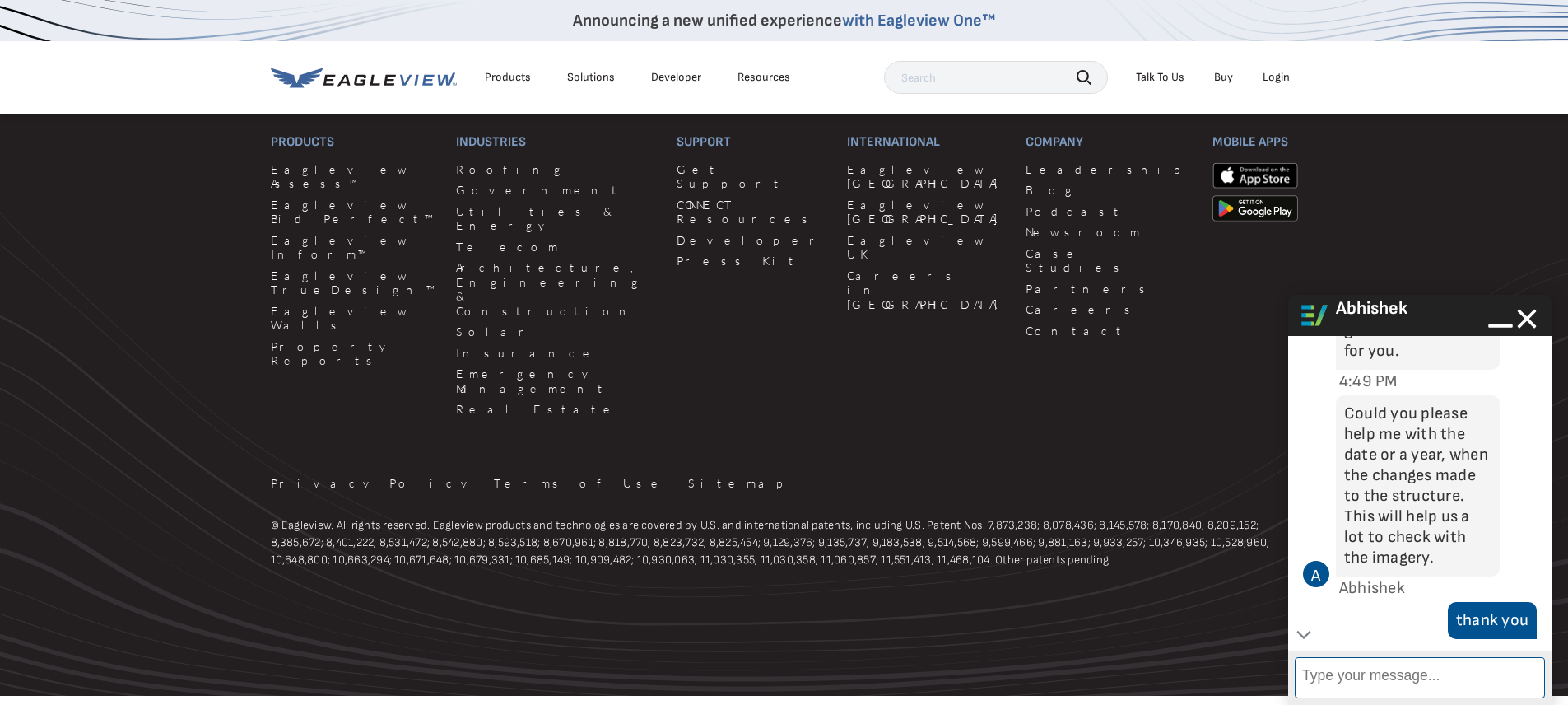 scroll, scrollTop: 2512, scrollLeft: 0, axis: vertical 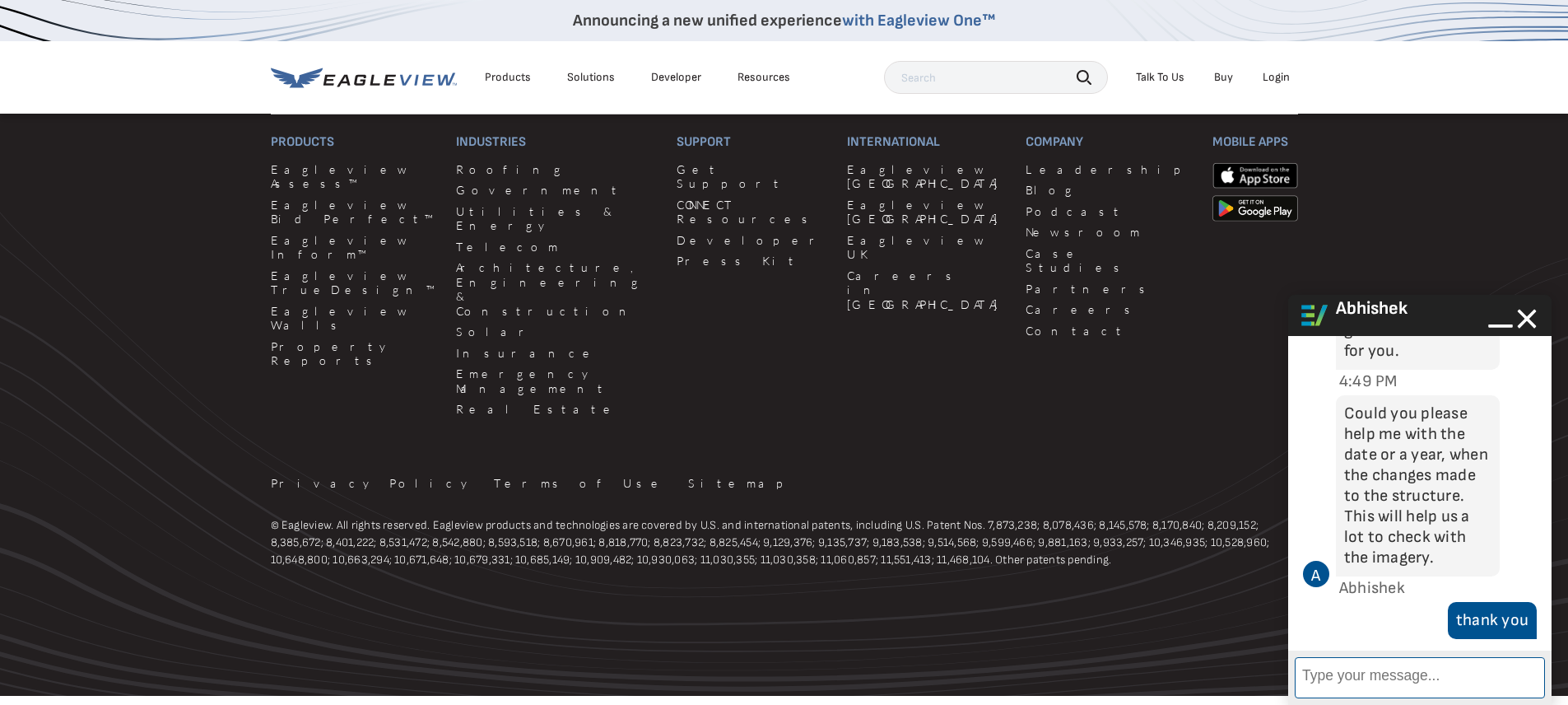 click on "Enter Message" at bounding box center (1420, 678) 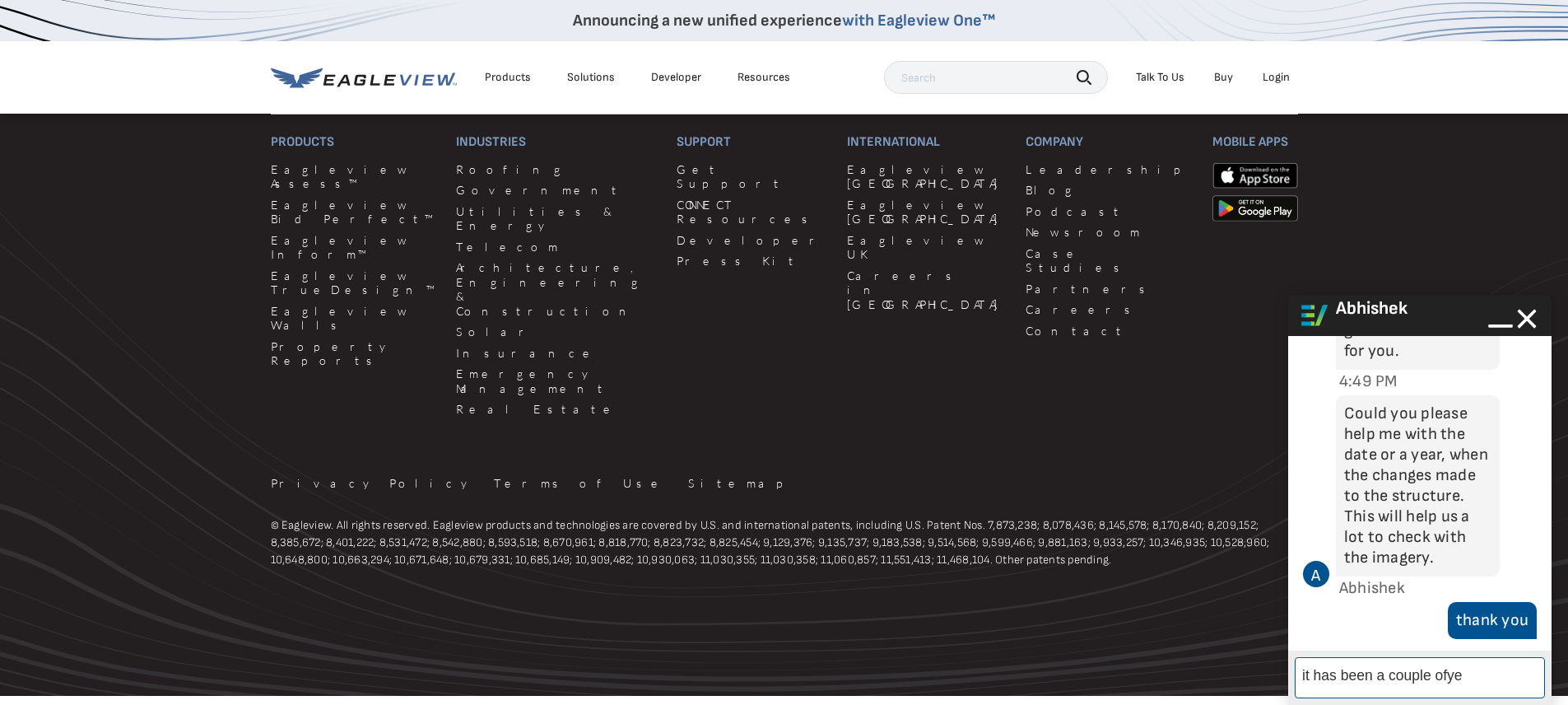 scroll, scrollTop: 19, scrollLeft: 0, axis: vertical 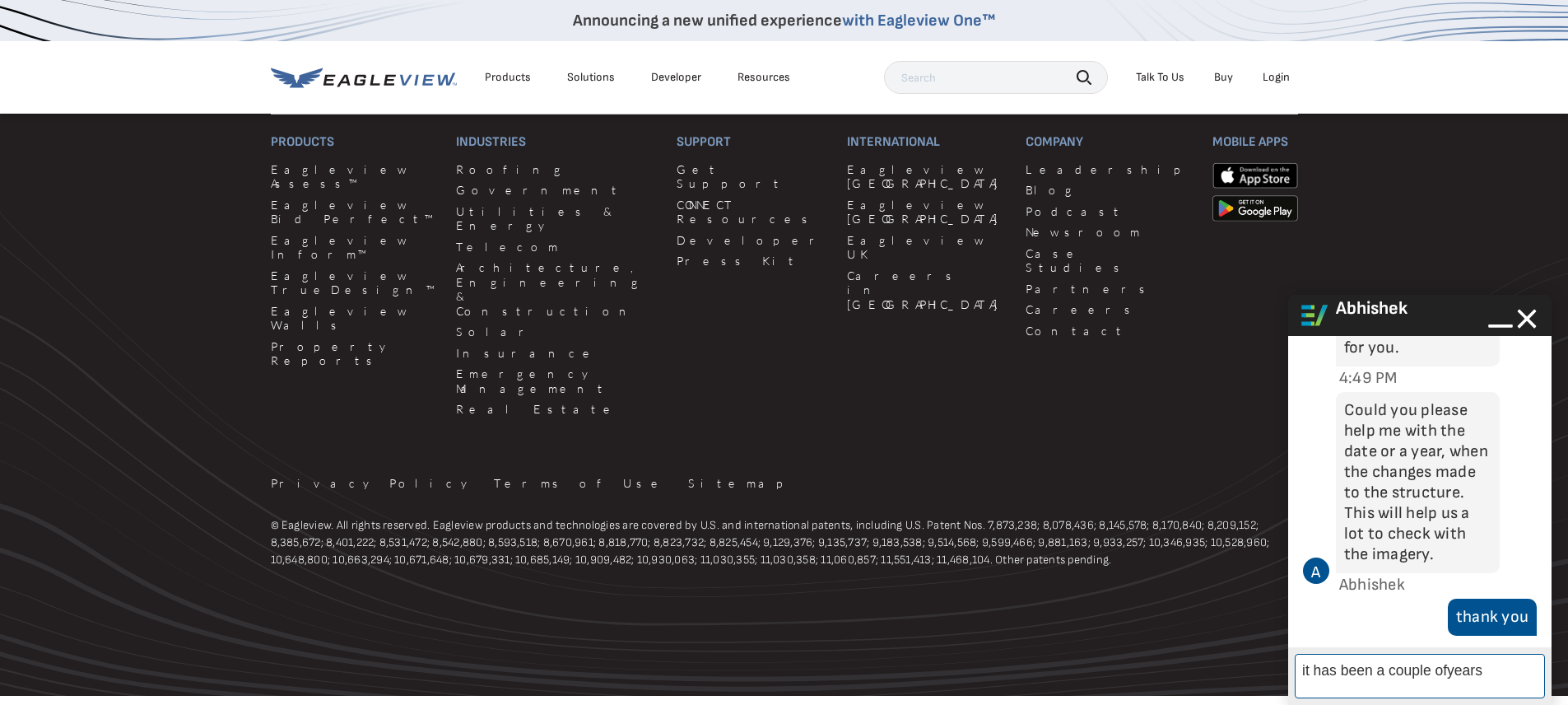type on "it has been a couple of years" 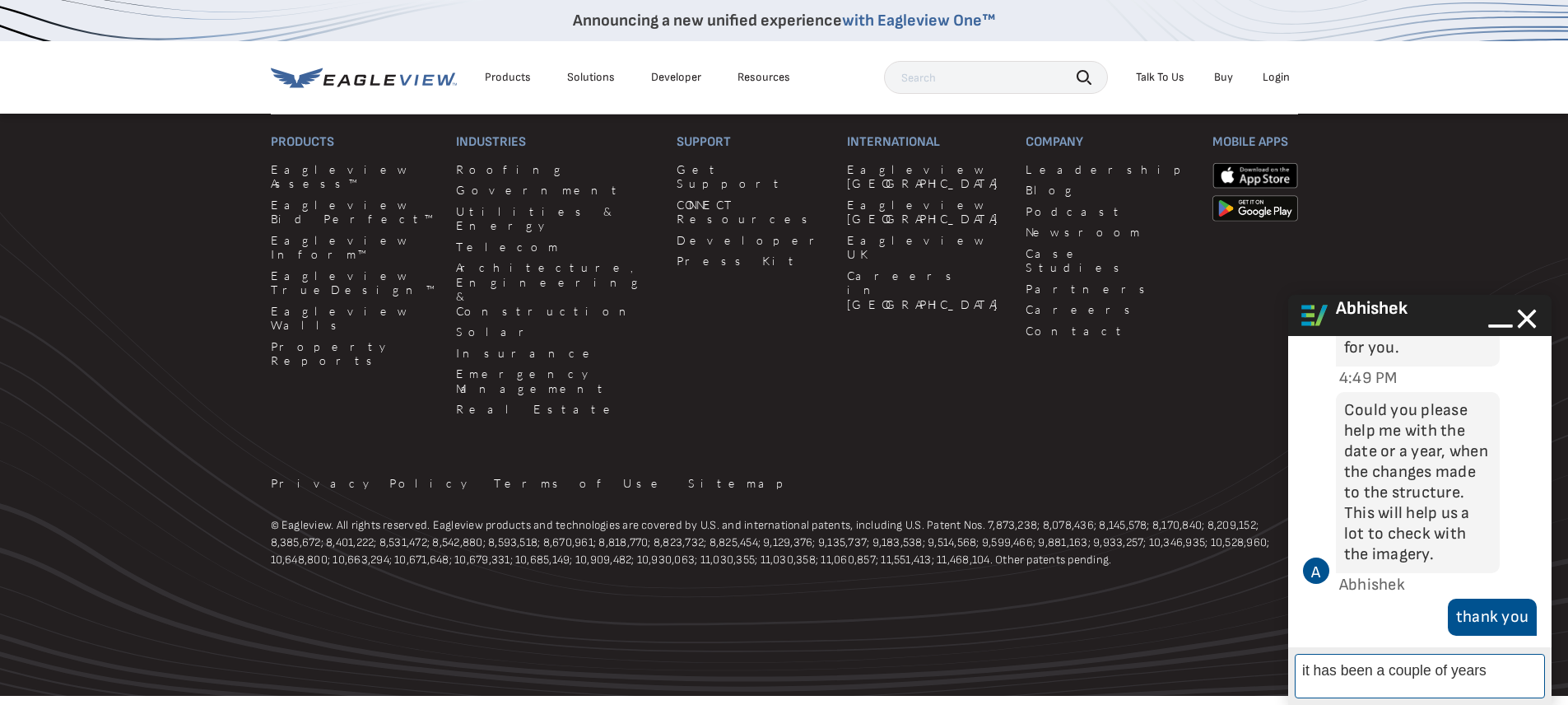 scroll, scrollTop: 8, scrollLeft: 0, axis: vertical 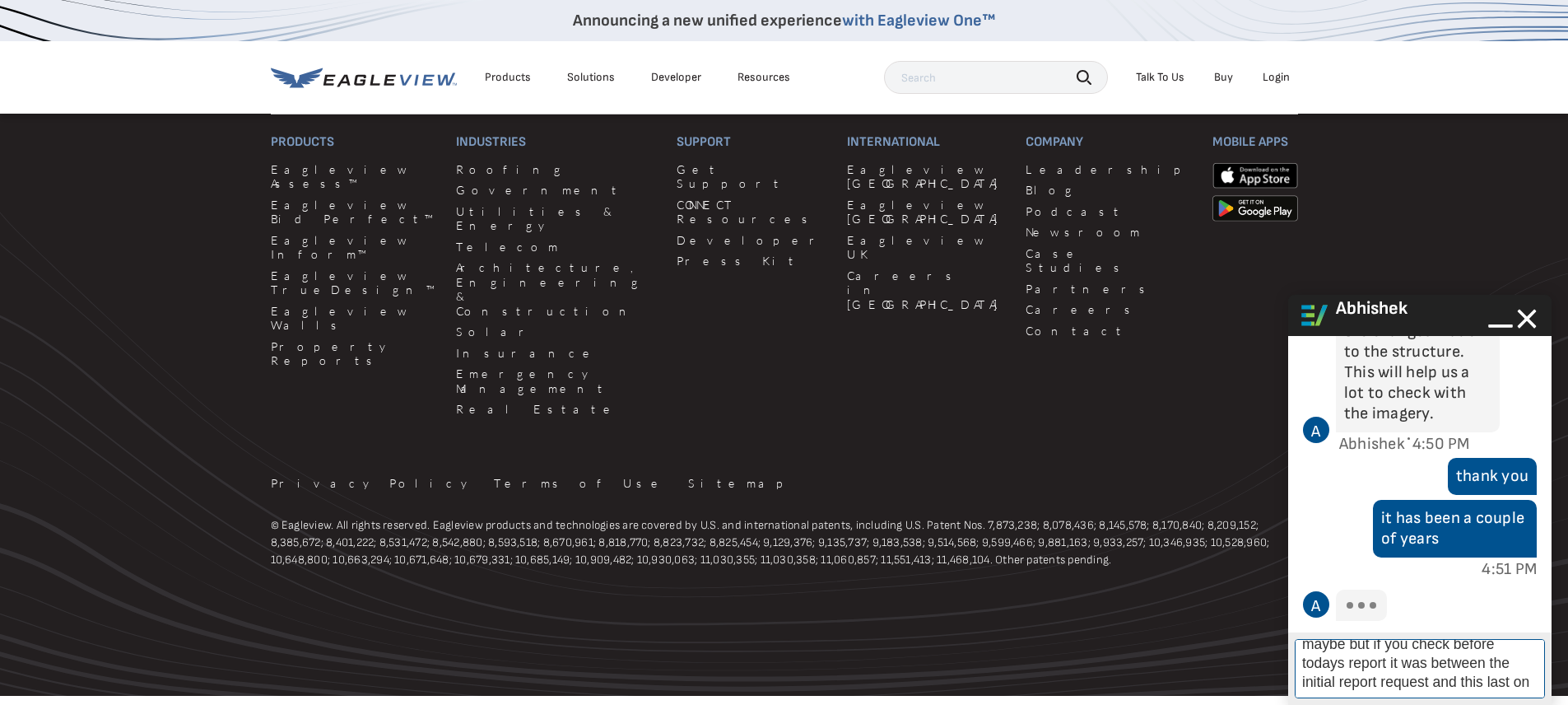 type on "maybe but if you check before todays report it was between the initial report request and this last one" 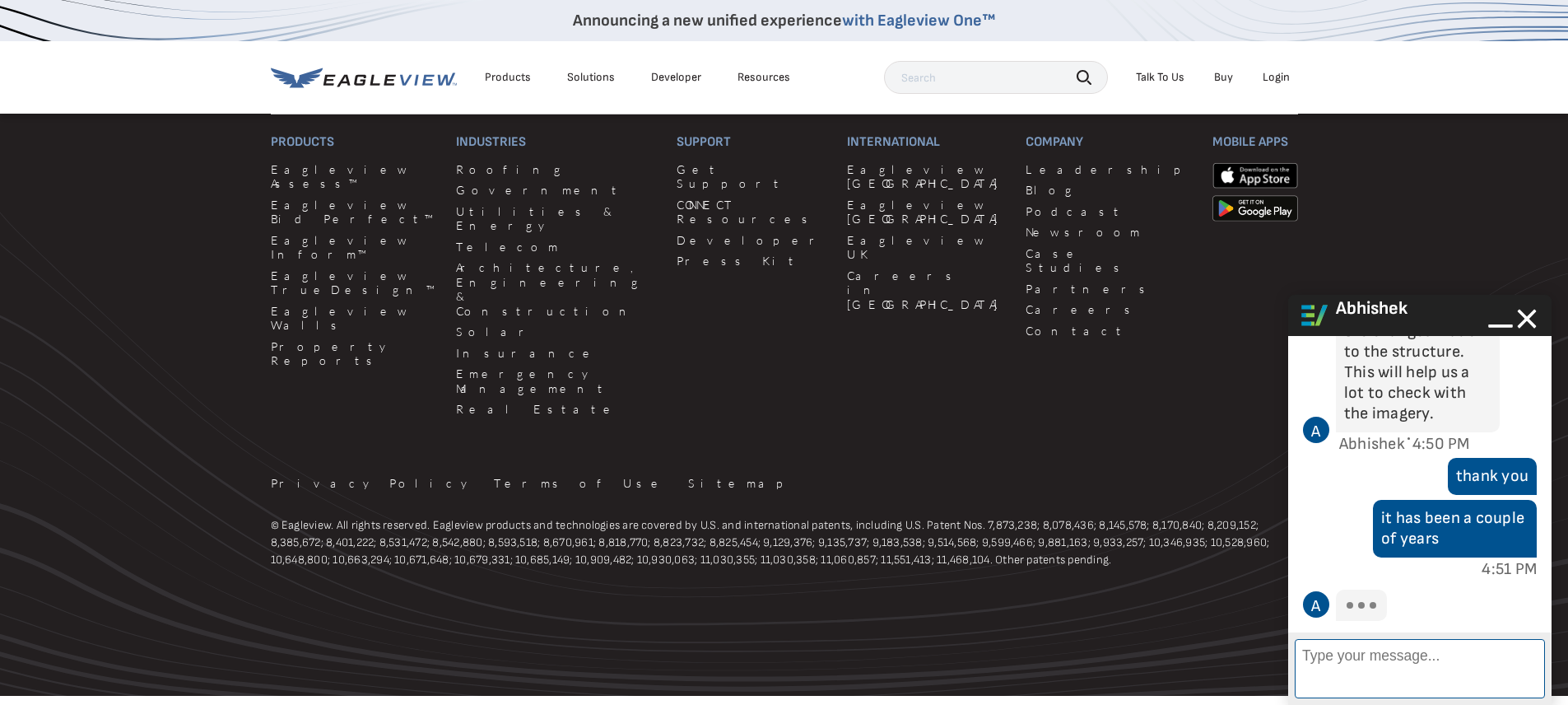 scroll, scrollTop: 13, scrollLeft: 0, axis: vertical 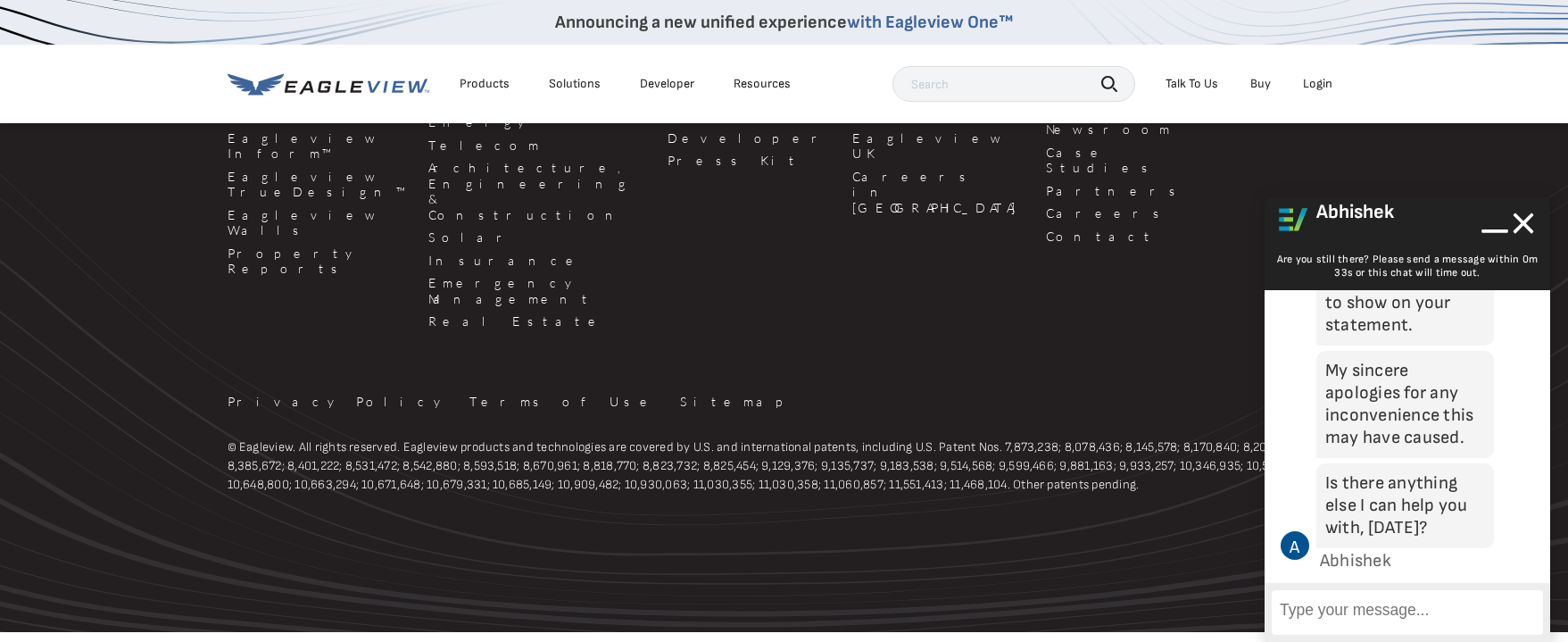 click on "Products
Eagleview Assess™
Eagleview Bid Perfect™
Eagleview Inform™
Eagleview TrueDesign™
Eagleview Walls
Property Reports Industries" at bounding box center (784, 251) 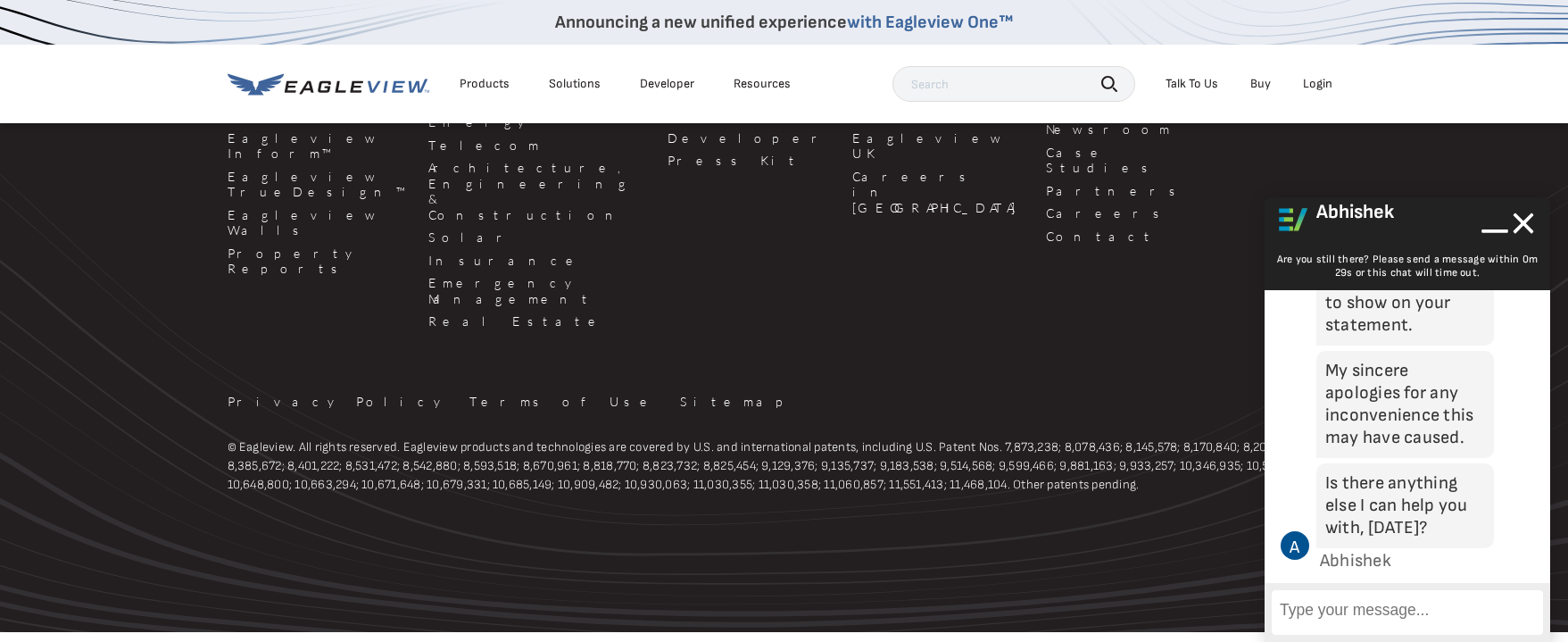 scroll, scrollTop: 5755, scrollLeft: 0, axis: vertical 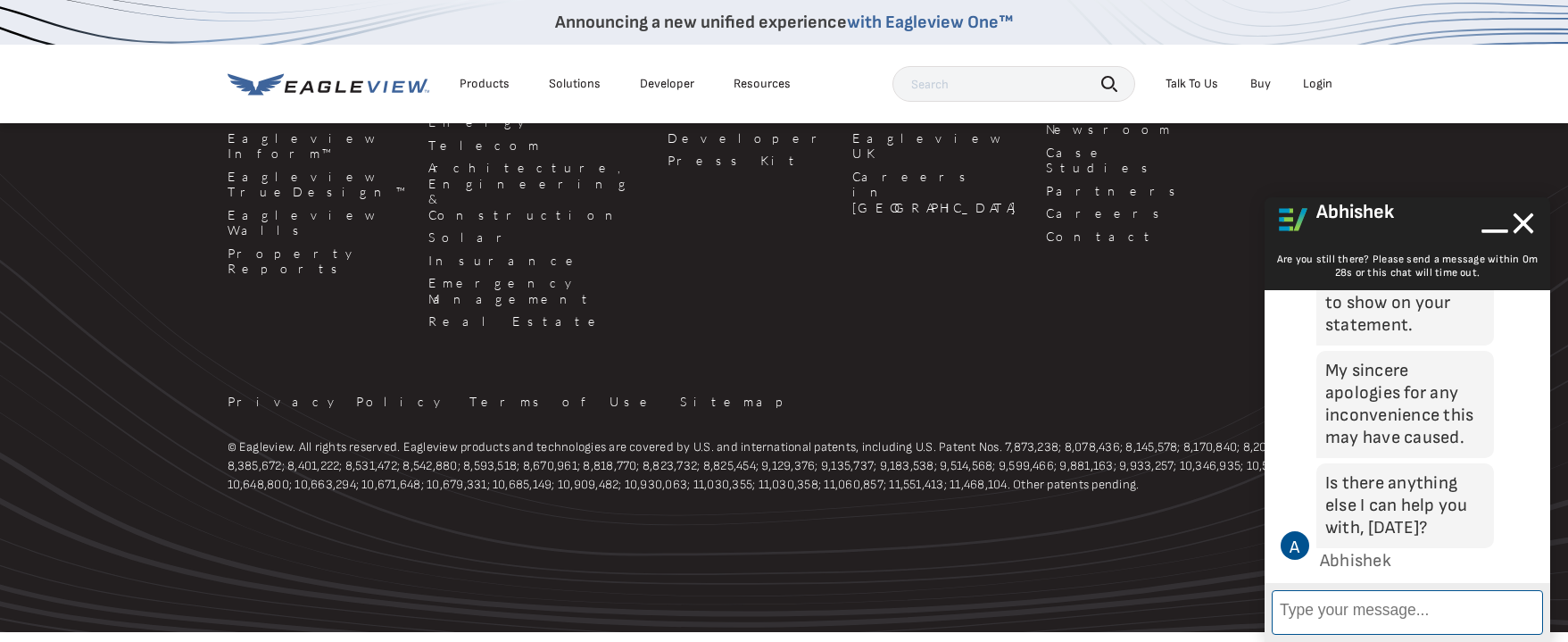 click on "Enter Message" at bounding box center [1407, 613] 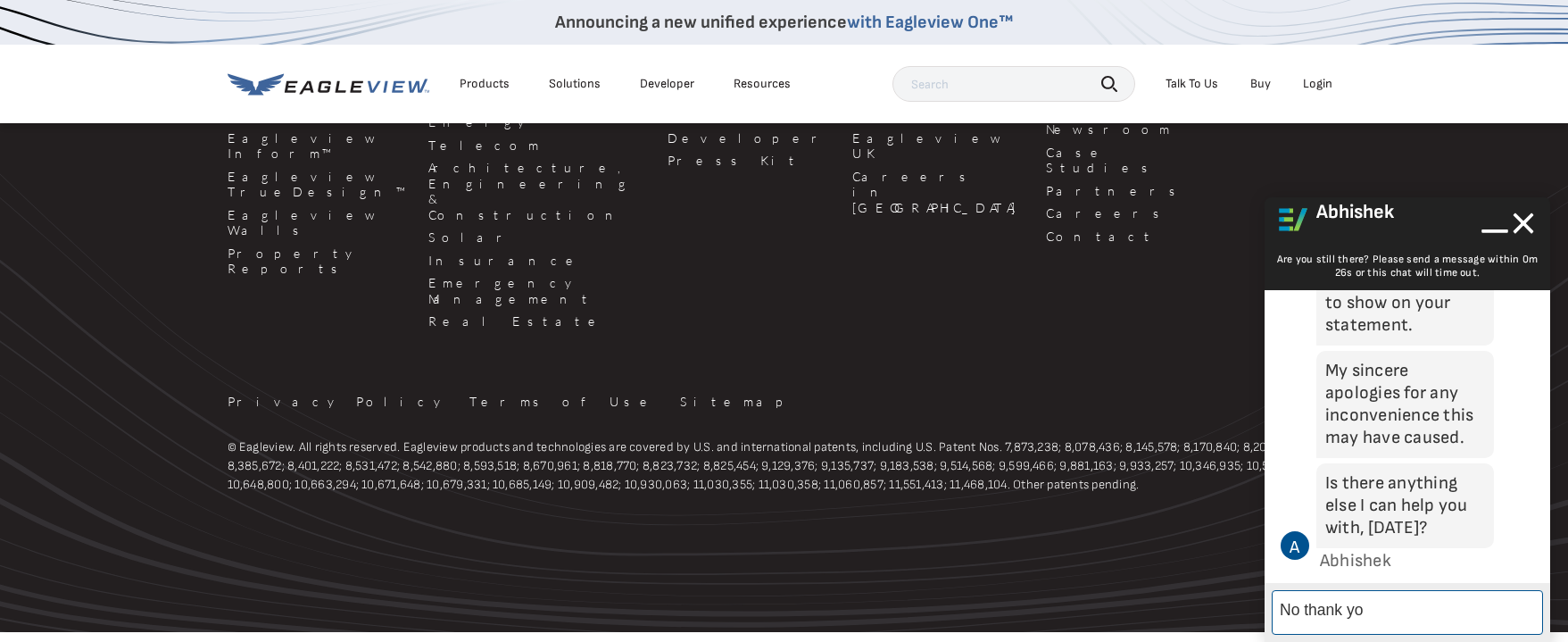 type on "No thank you" 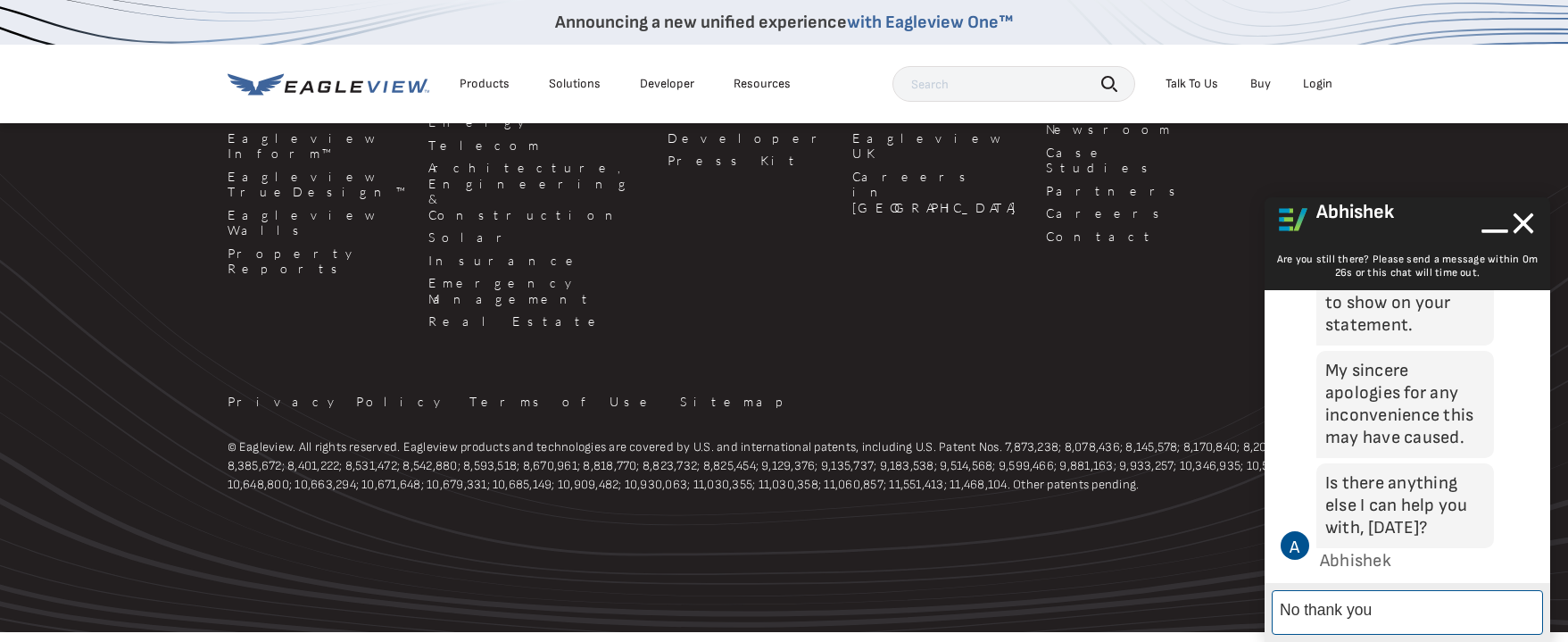 type 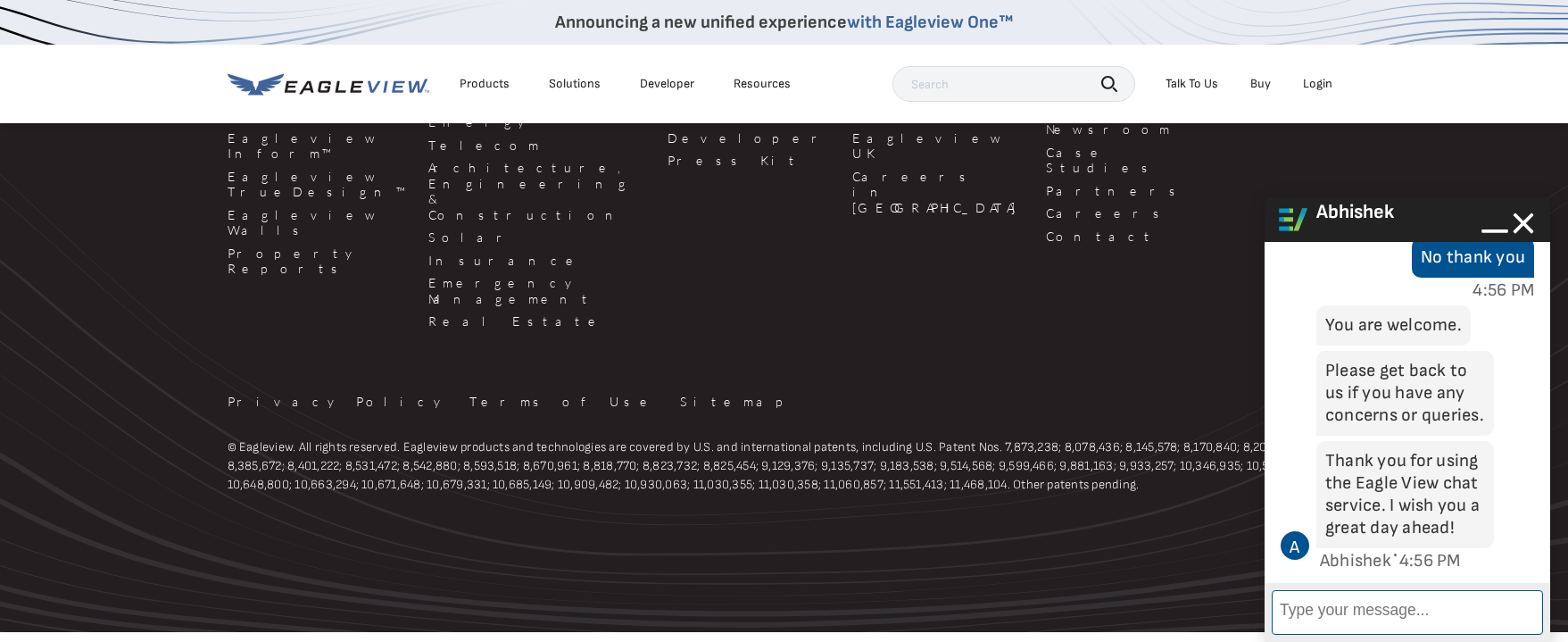 scroll, scrollTop: 6551, scrollLeft: 0, axis: vertical 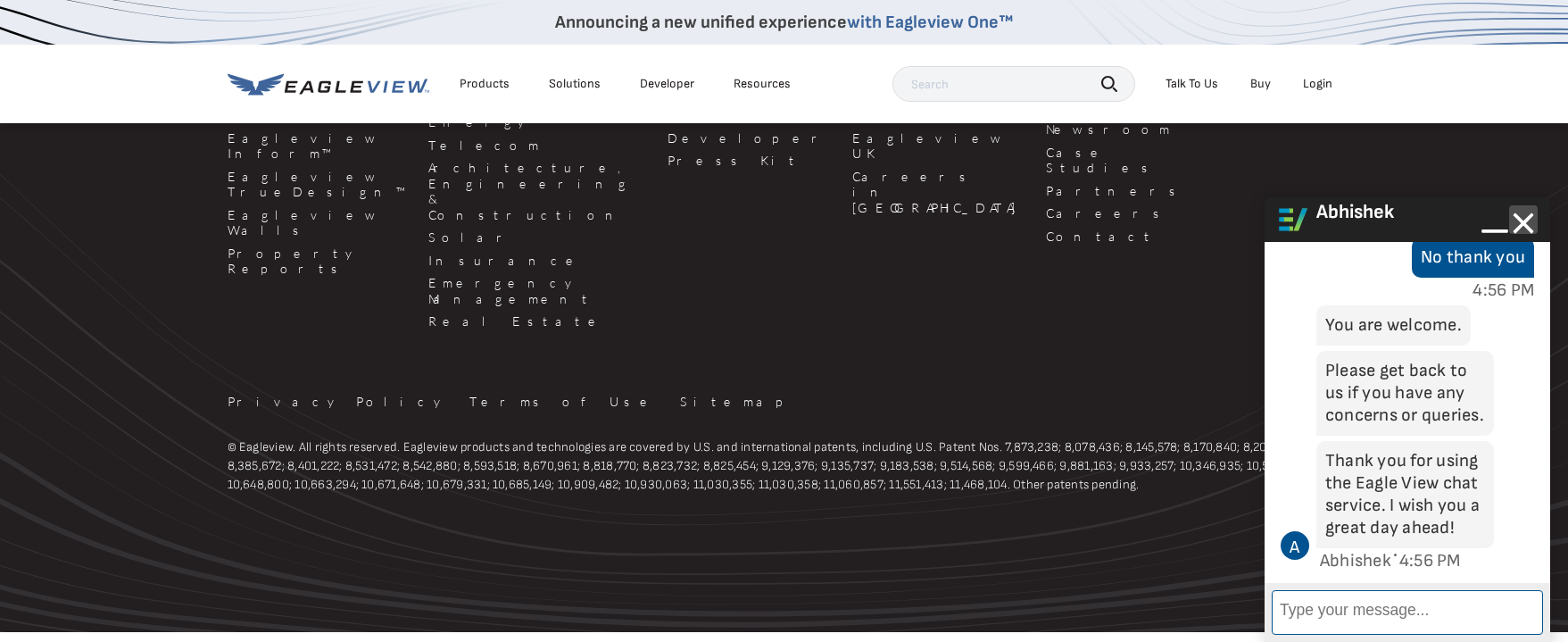 click 